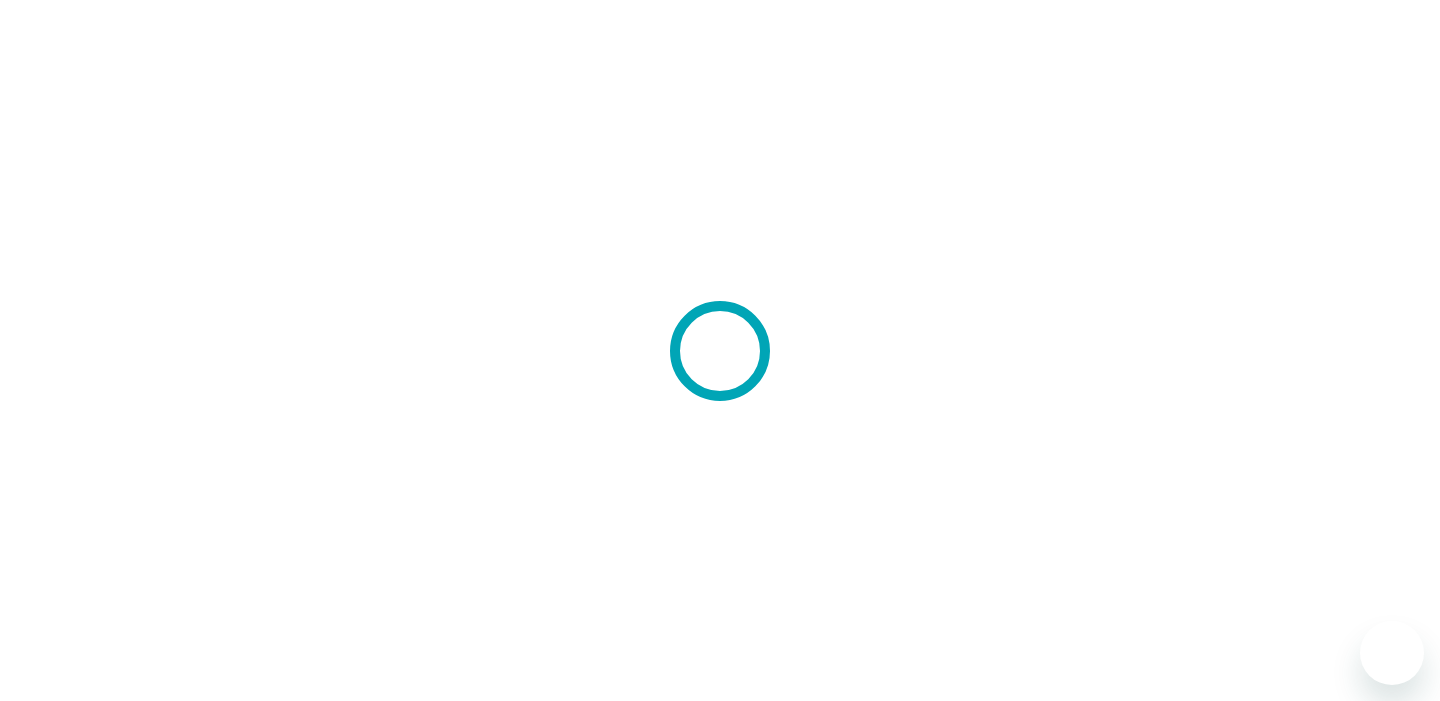 scroll, scrollTop: 0, scrollLeft: 0, axis: both 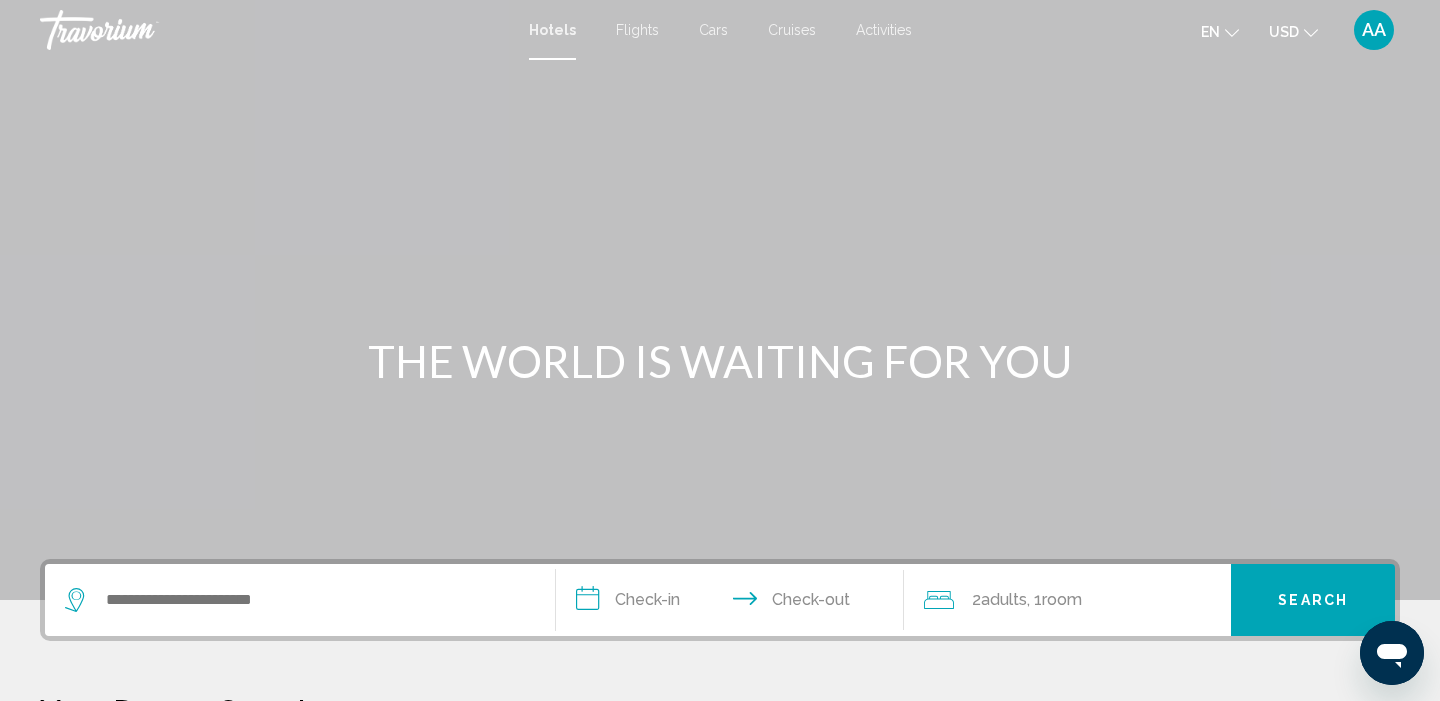 click on "AA" at bounding box center [1374, 30] 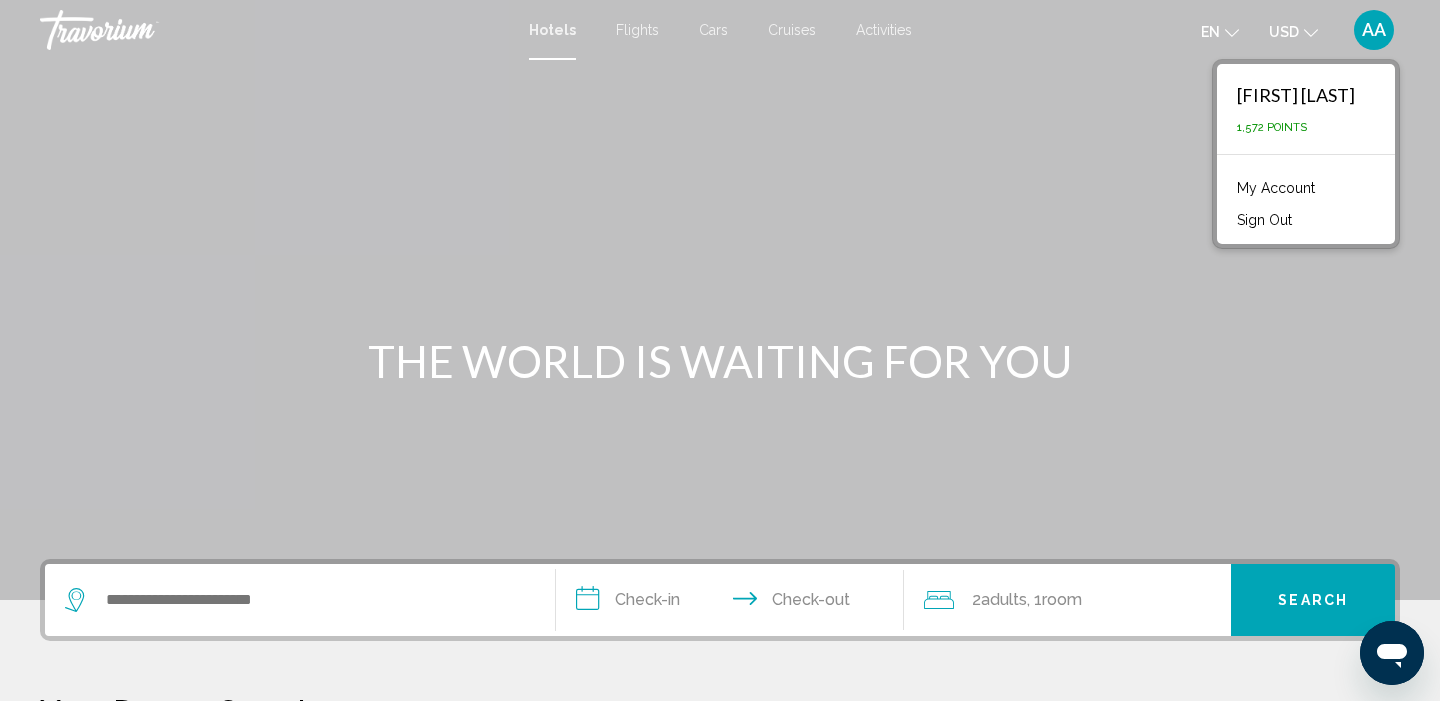 click on "My Account" at bounding box center [1276, 188] 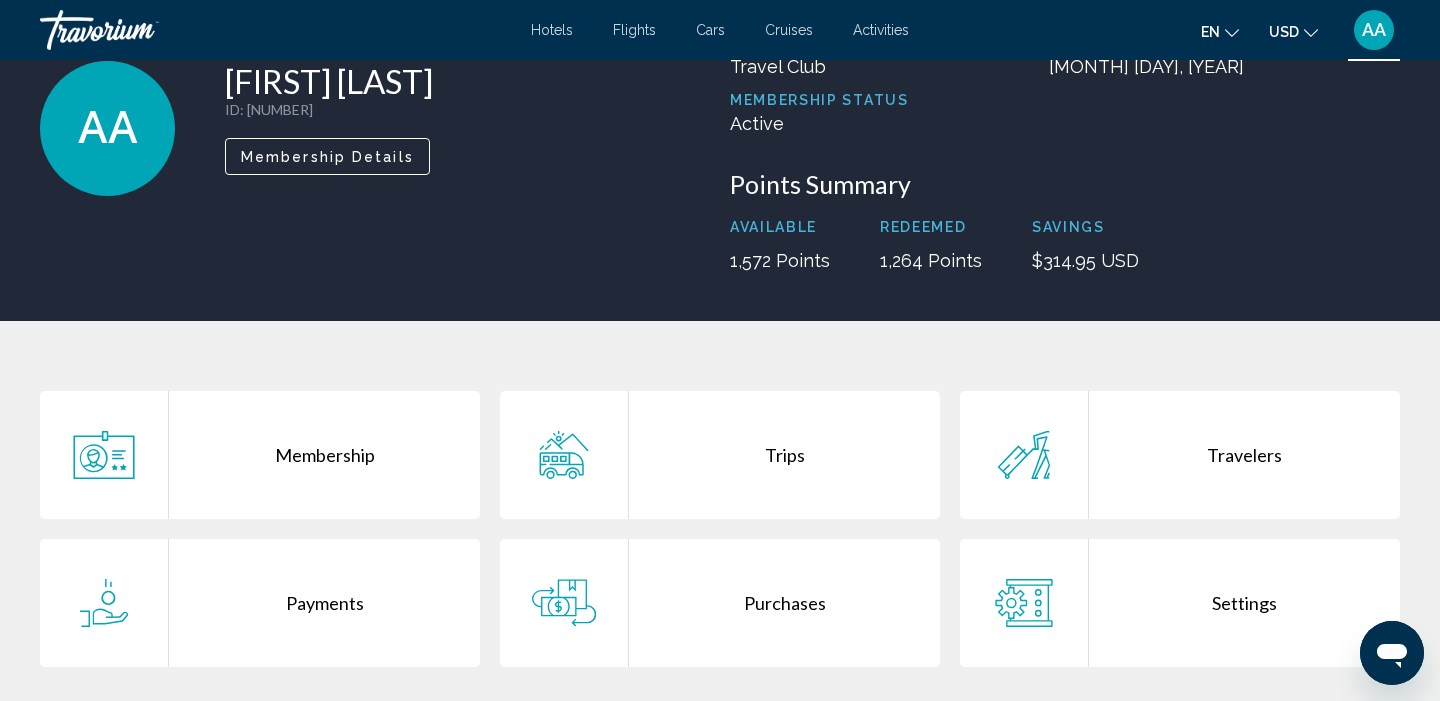 scroll, scrollTop: 138, scrollLeft: 0, axis: vertical 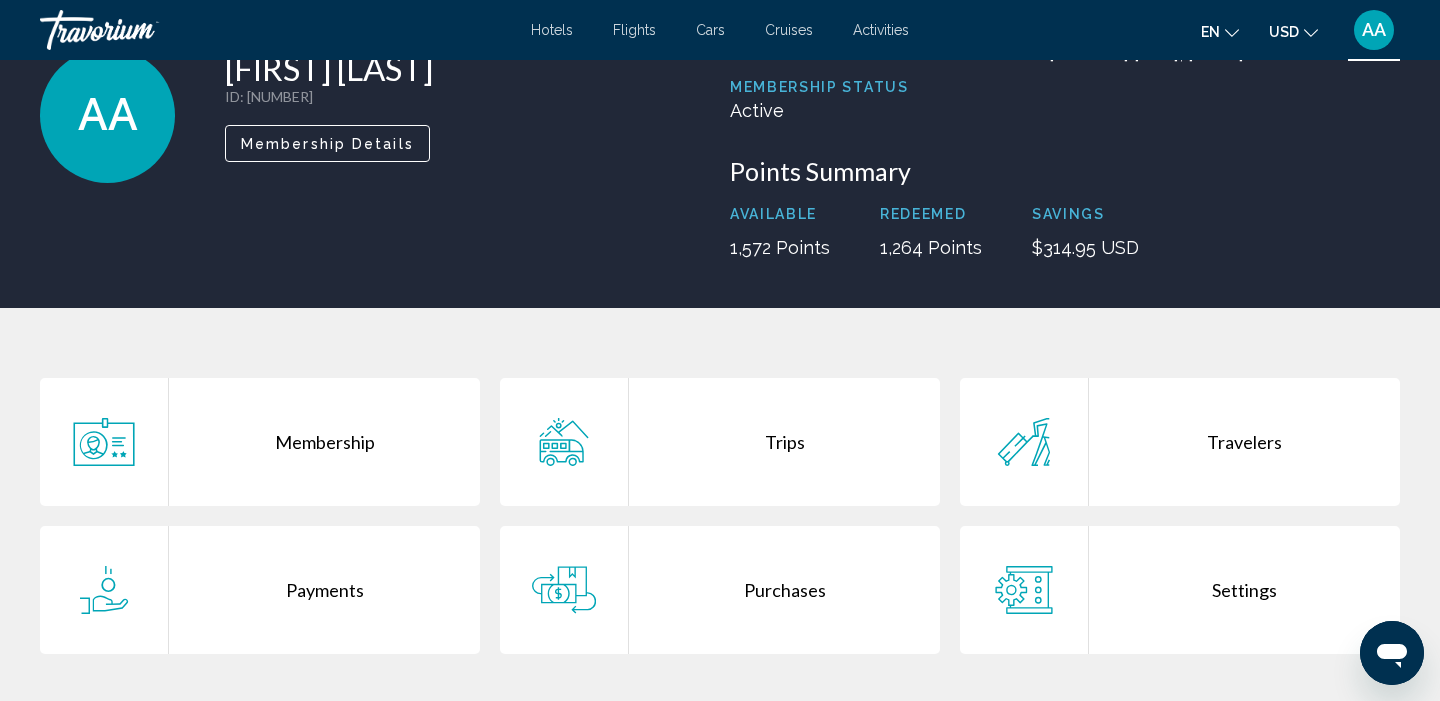 click on "Purchases" at bounding box center (784, 590) 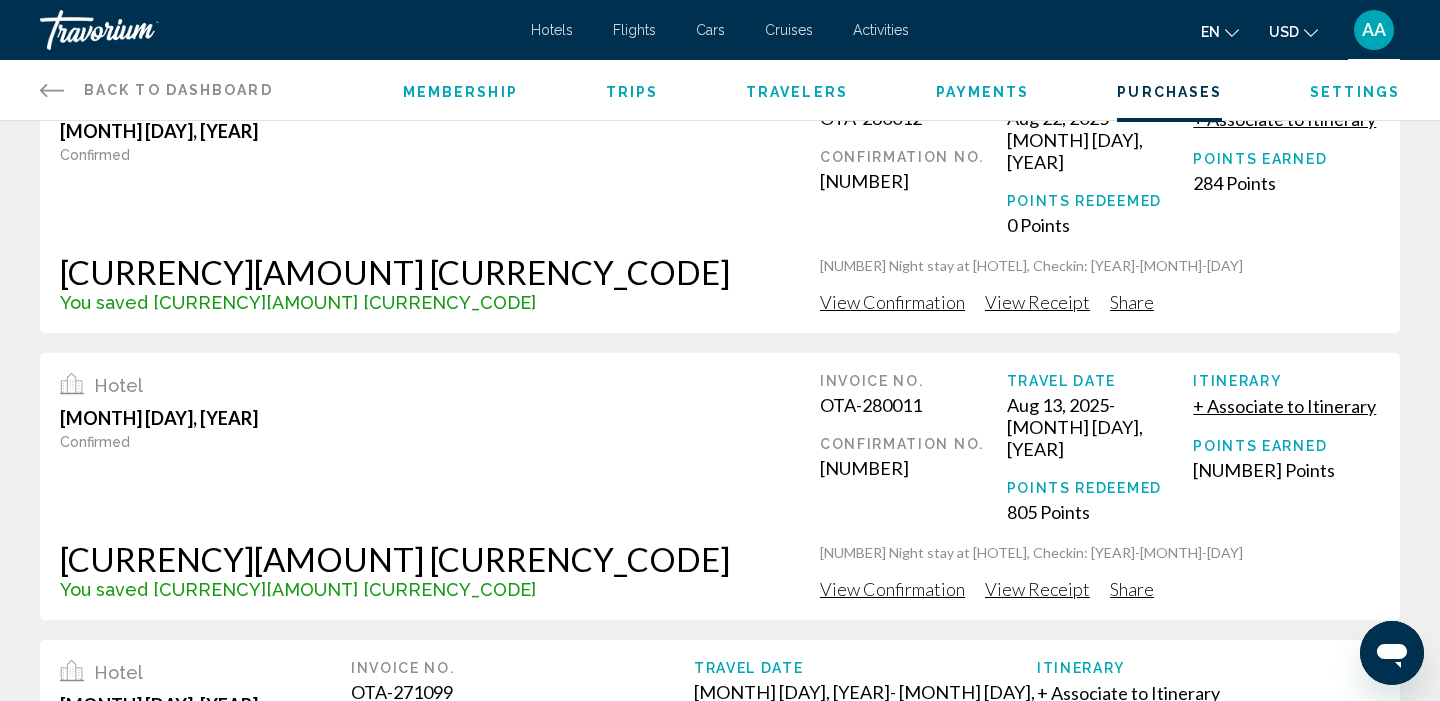scroll, scrollTop: 610, scrollLeft: 0, axis: vertical 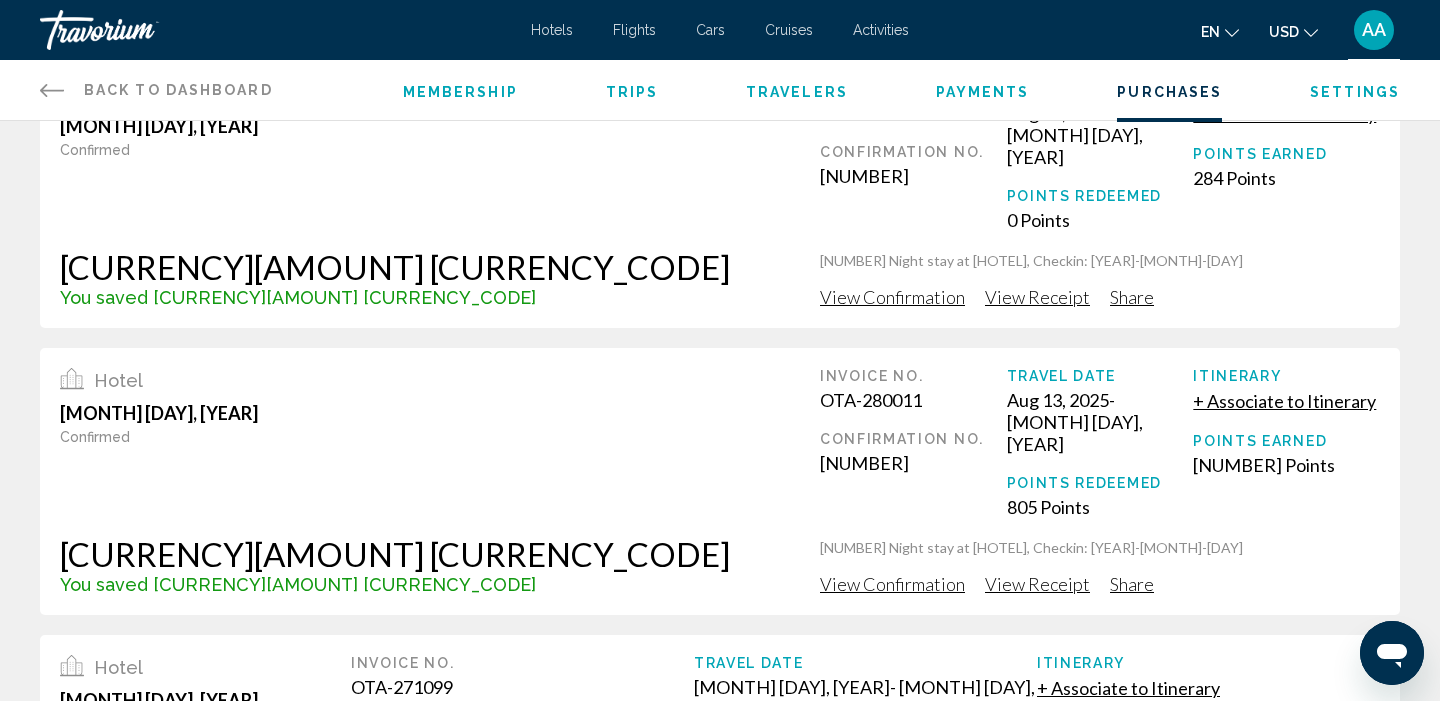 click on "View Confirmation" at bounding box center (892, -255) 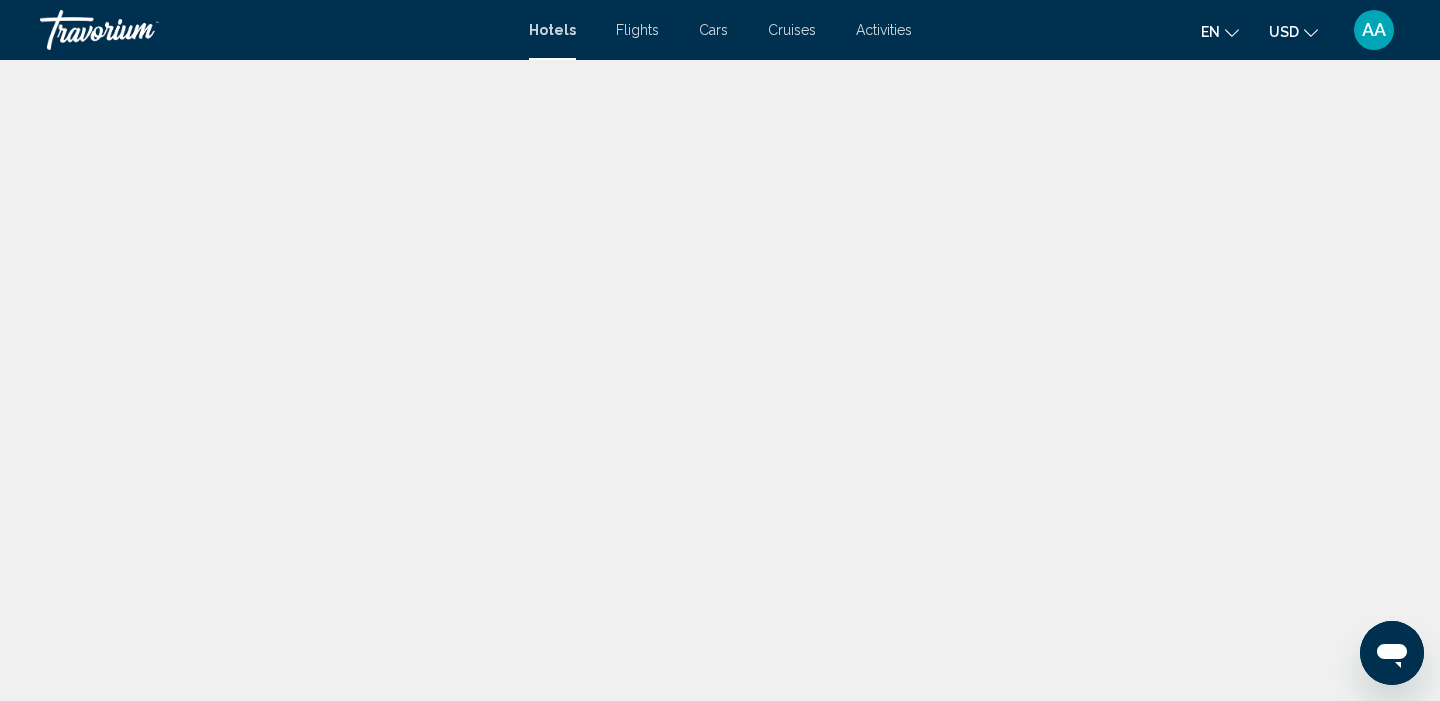 scroll, scrollTop: 0, scrollLeft: 0, axis: both 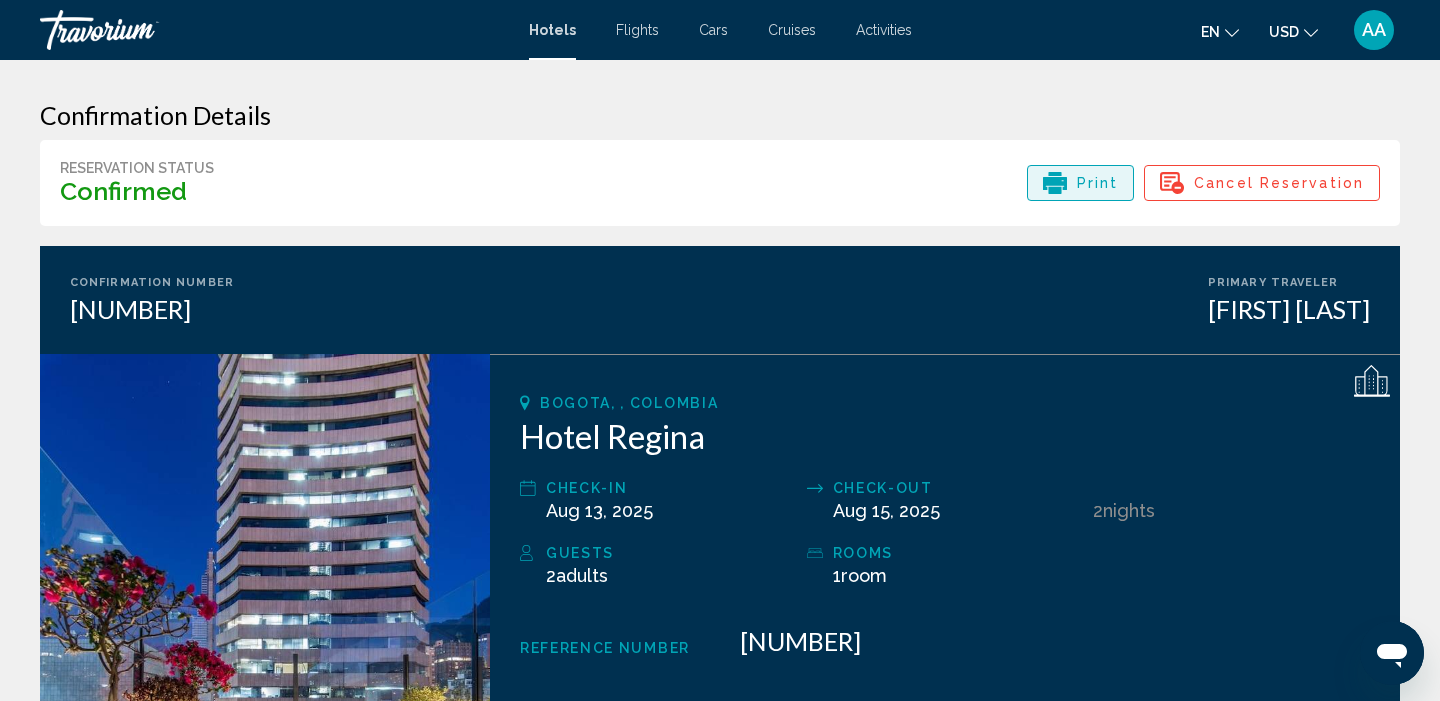 click on "Print" at bounding box center (1098, 183) 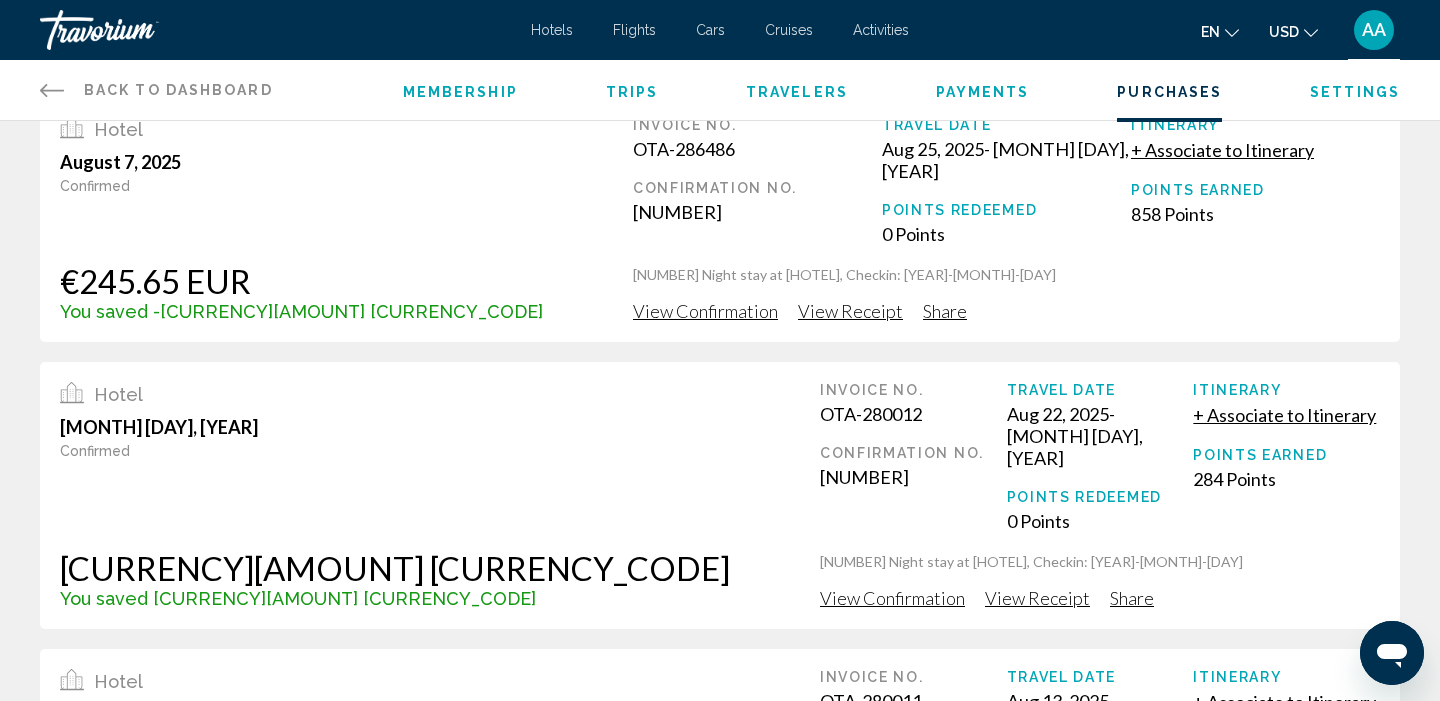scroll, scrollTop: 307, scrollLeft: 0, axis: vertical 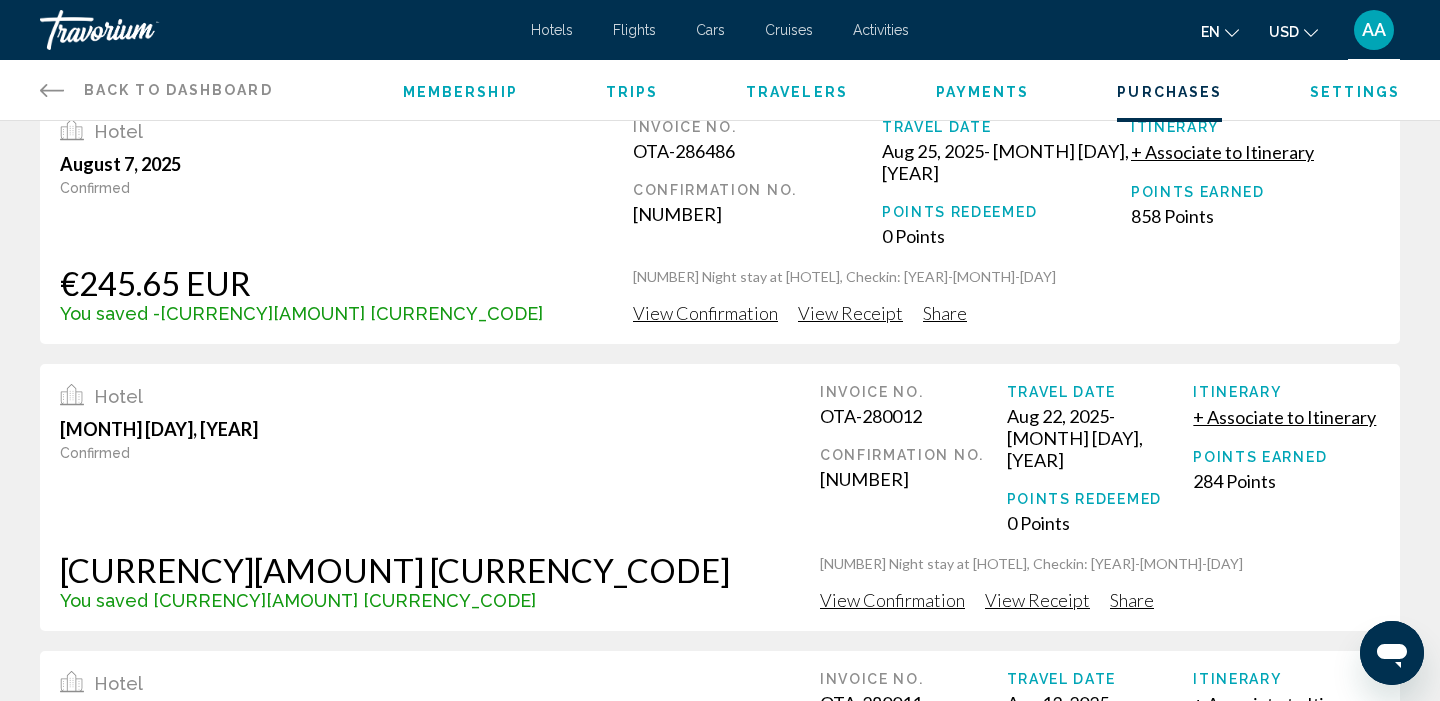 click on "View Confirmation" at bounding box center [892, 48] 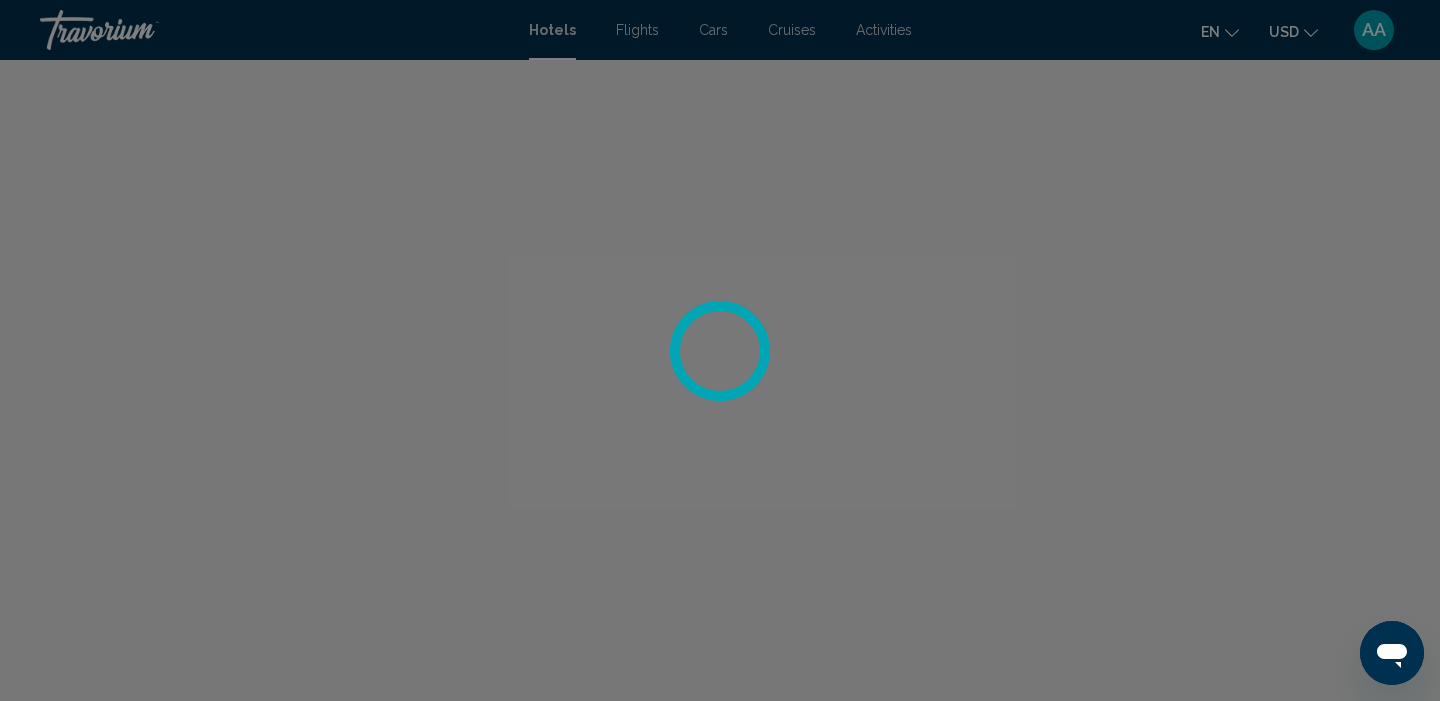 scroll, scrollTop: 0, scrollLeft: 0, axis: both 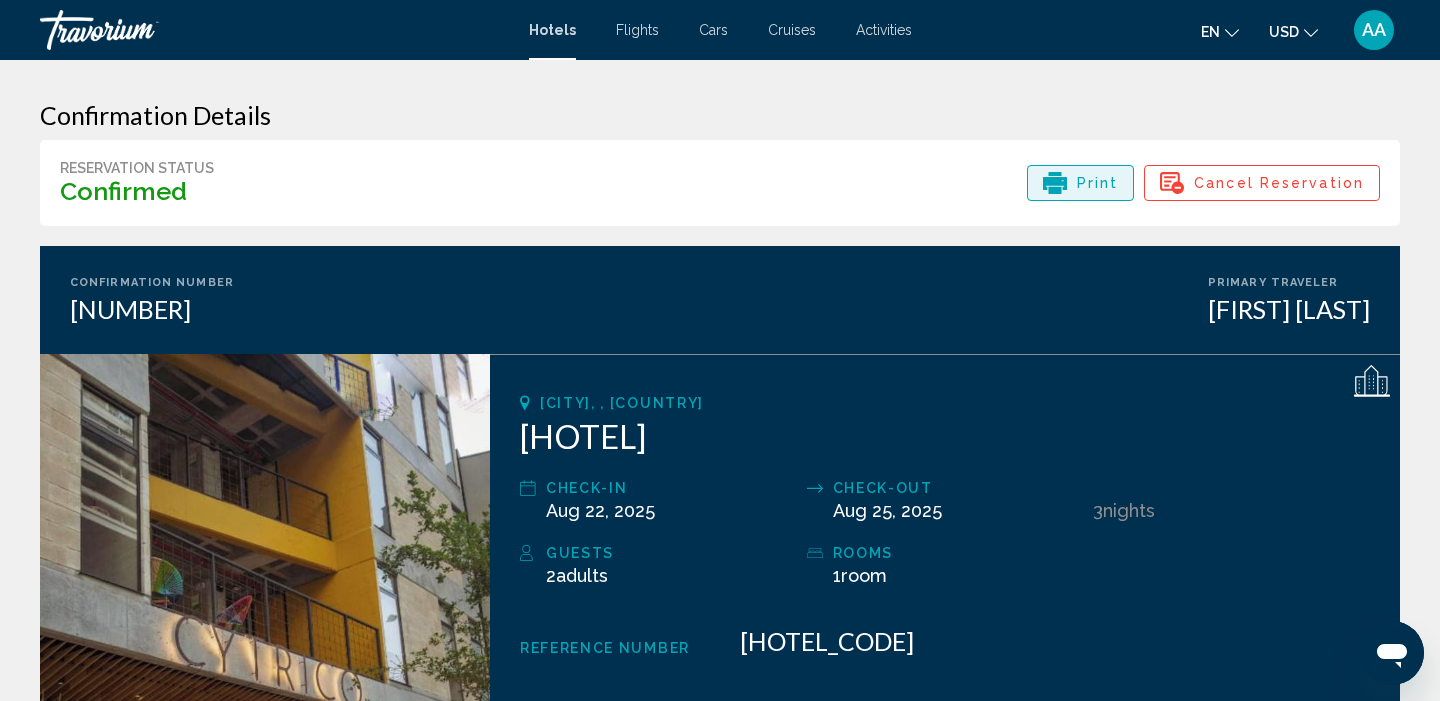 click on "Print" at bounding box center (1081, 183) 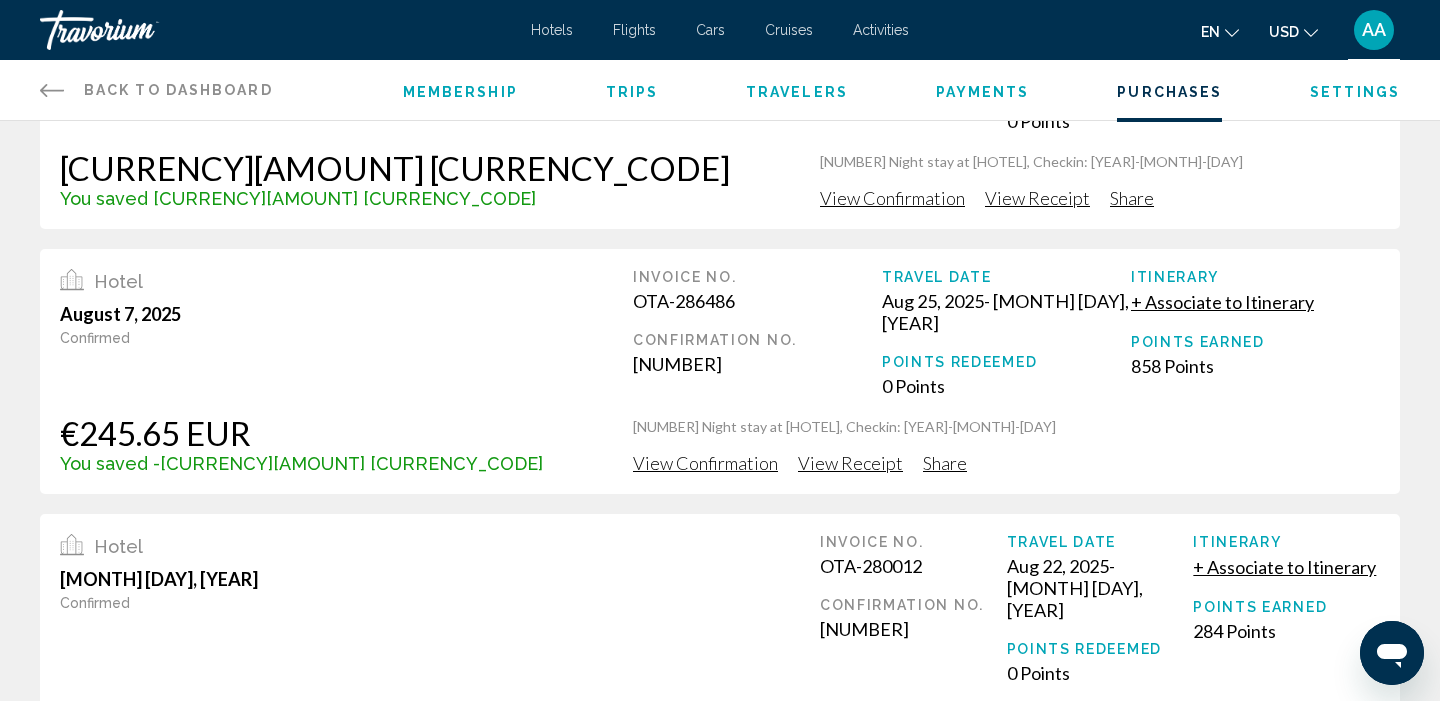 scroll, scrollTop: 155, scrollLeft: 0, axis: vertical 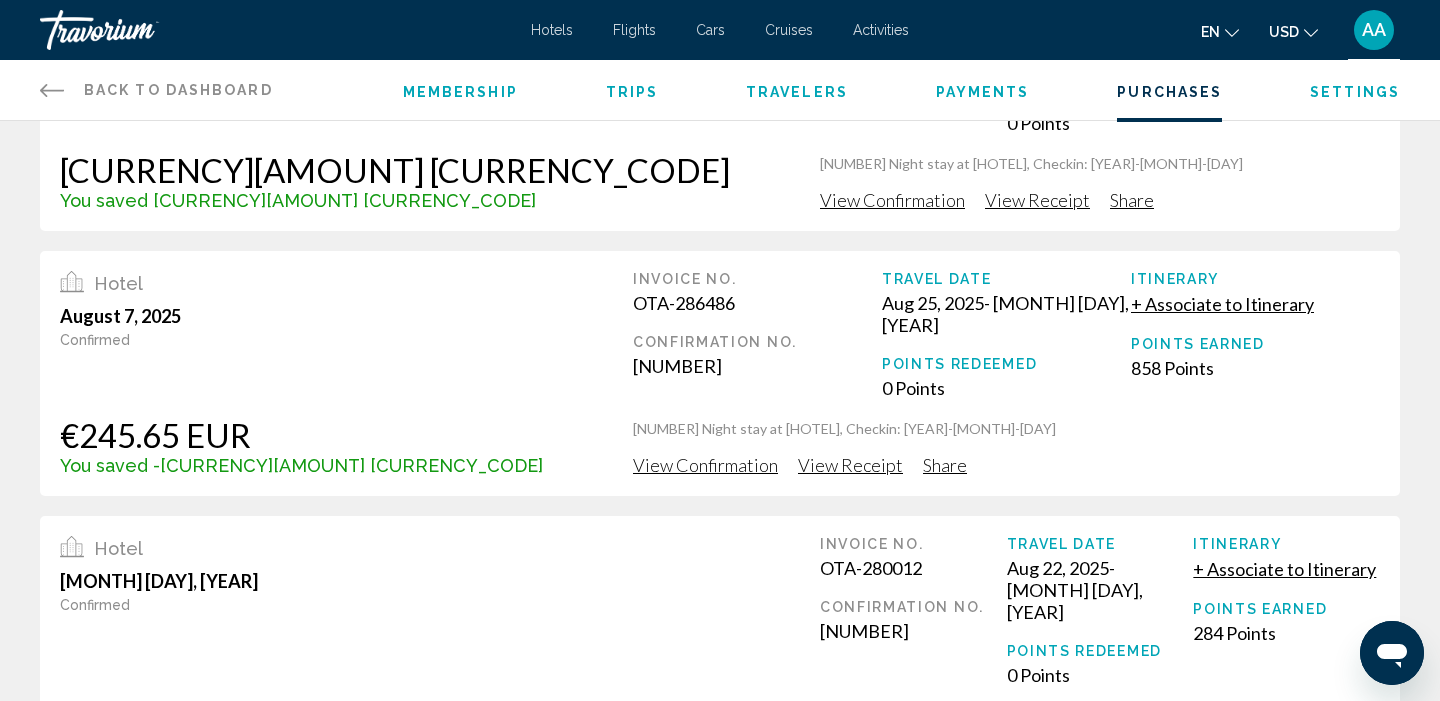click on "View Confirmation" at bounding box center [892, 200] 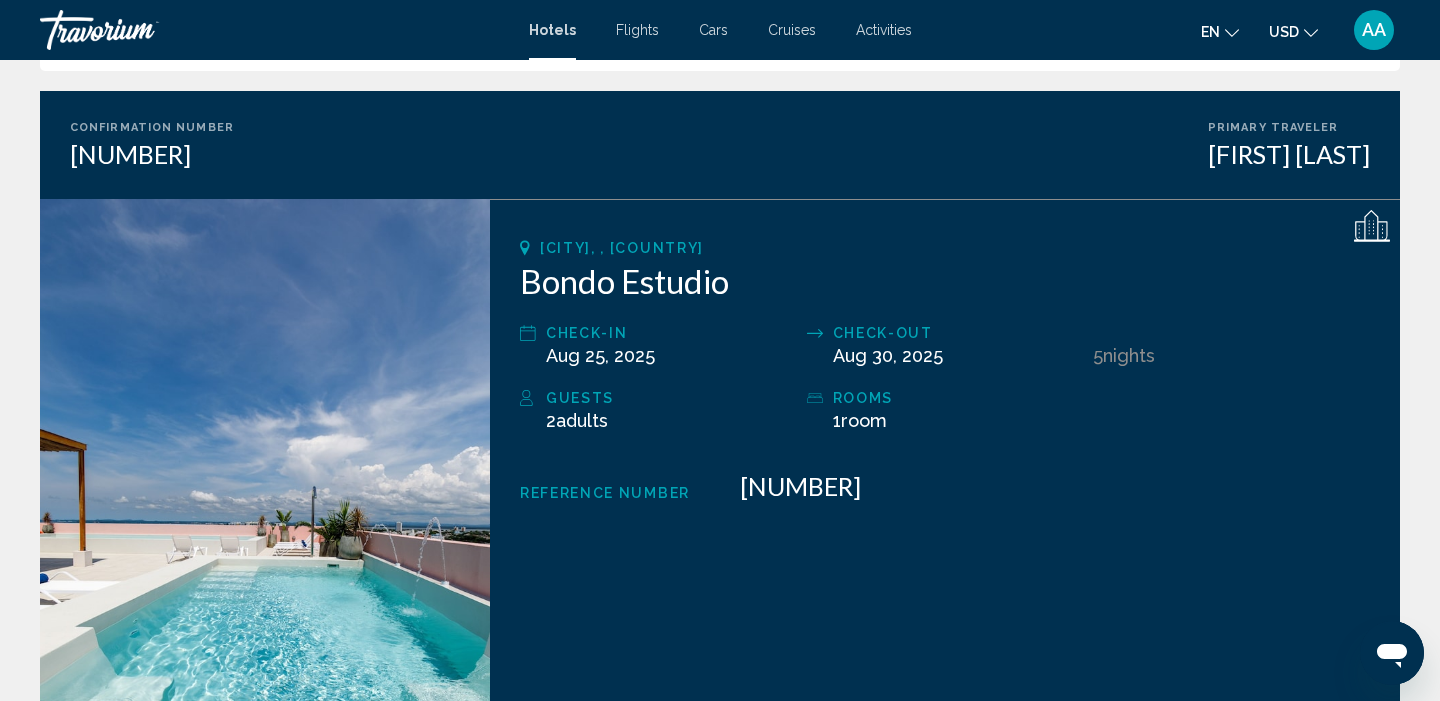 scroll, scrollTop: 0, scrollLeft: 0, axis: both 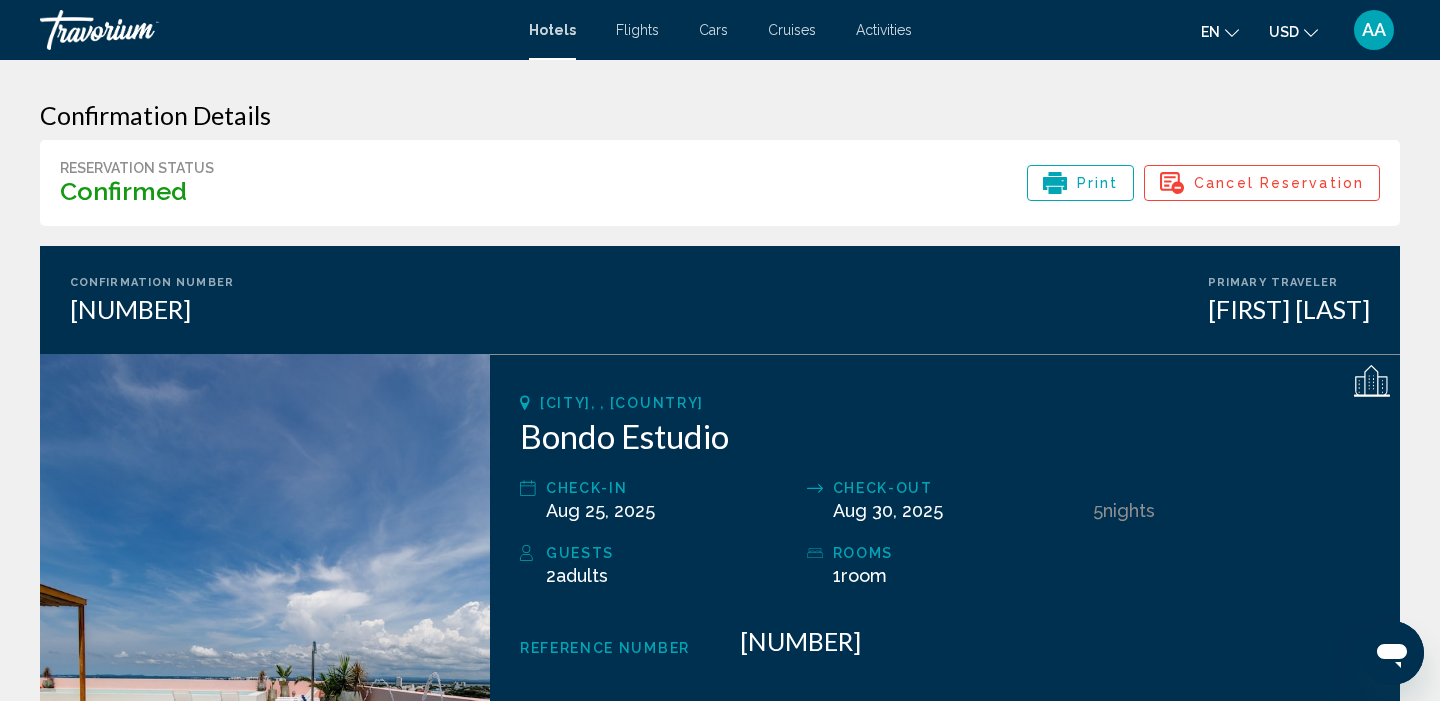 click on "Print" at bounding box center (1098, 183) 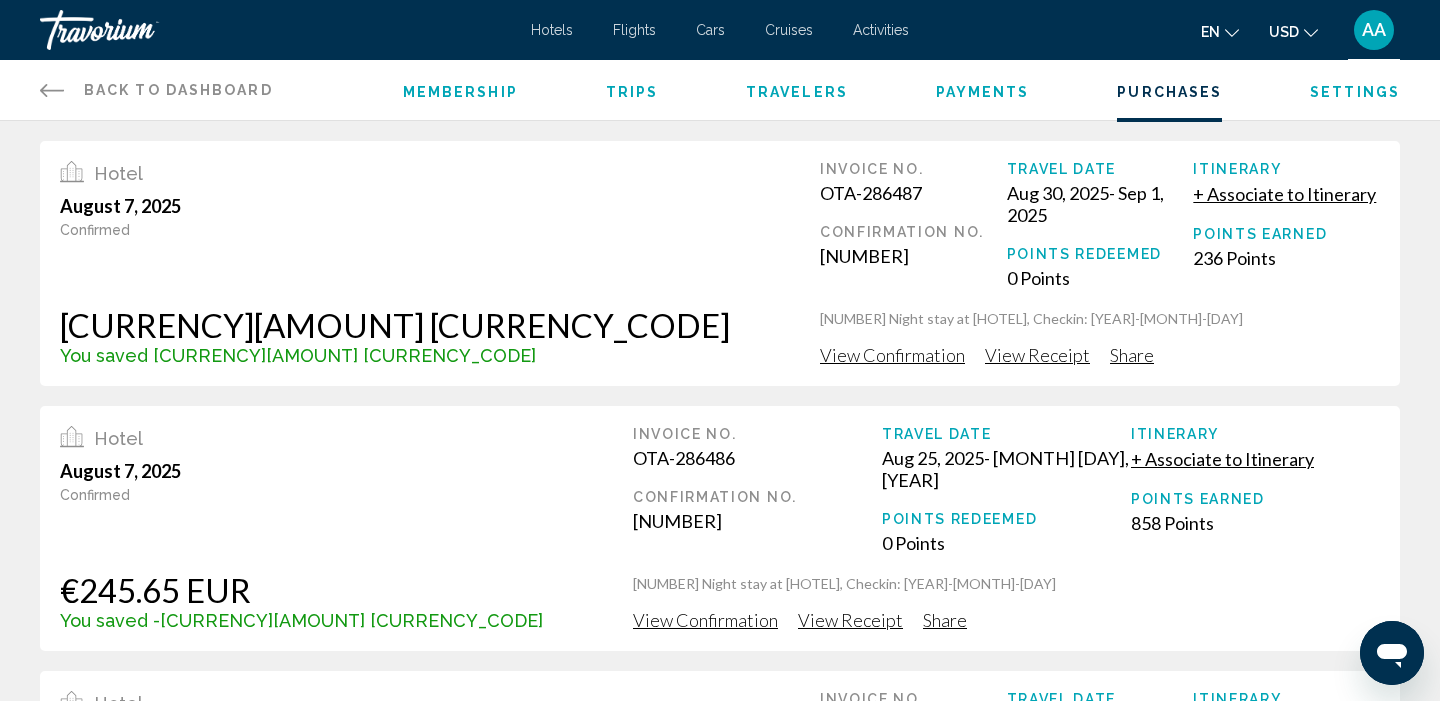 scroll, scrollTop: 0, scrollLeft: 0, axis: both 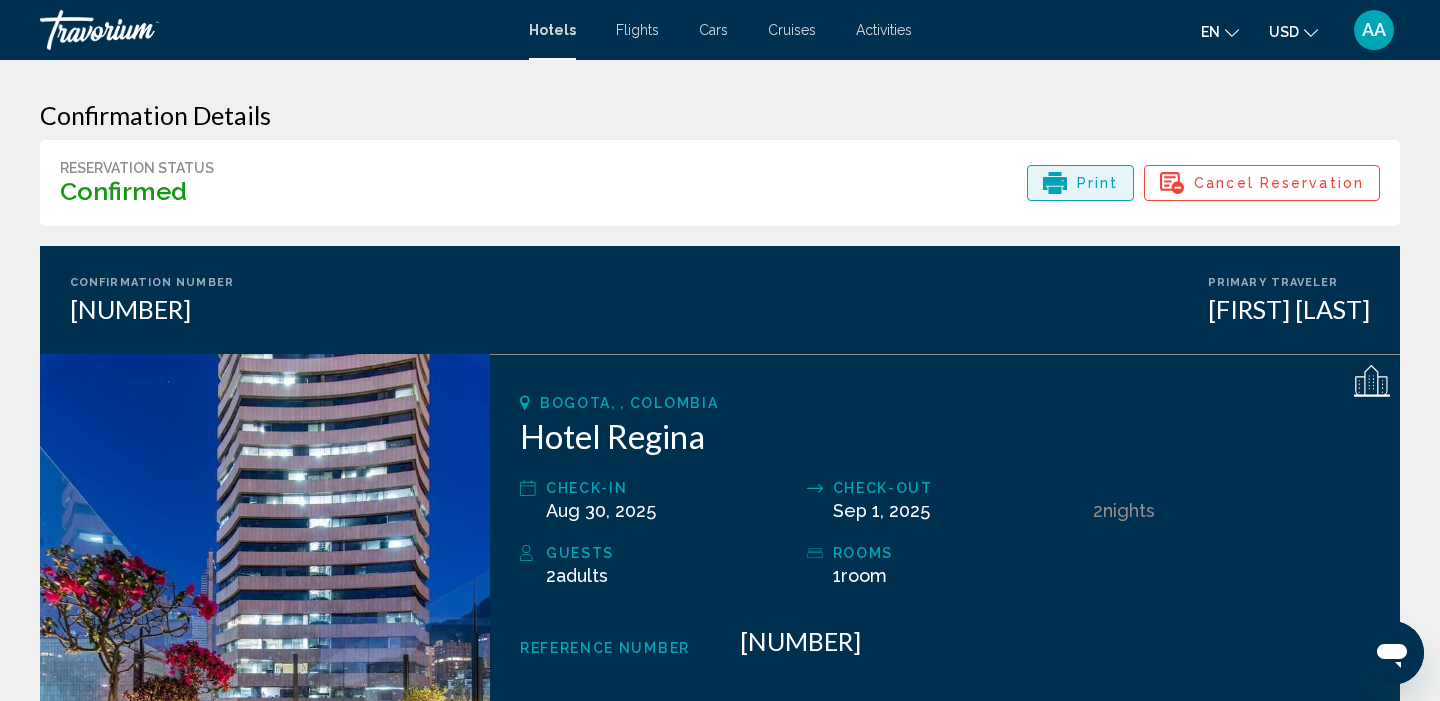 click on "Print" at bounding box center (1081, 183) 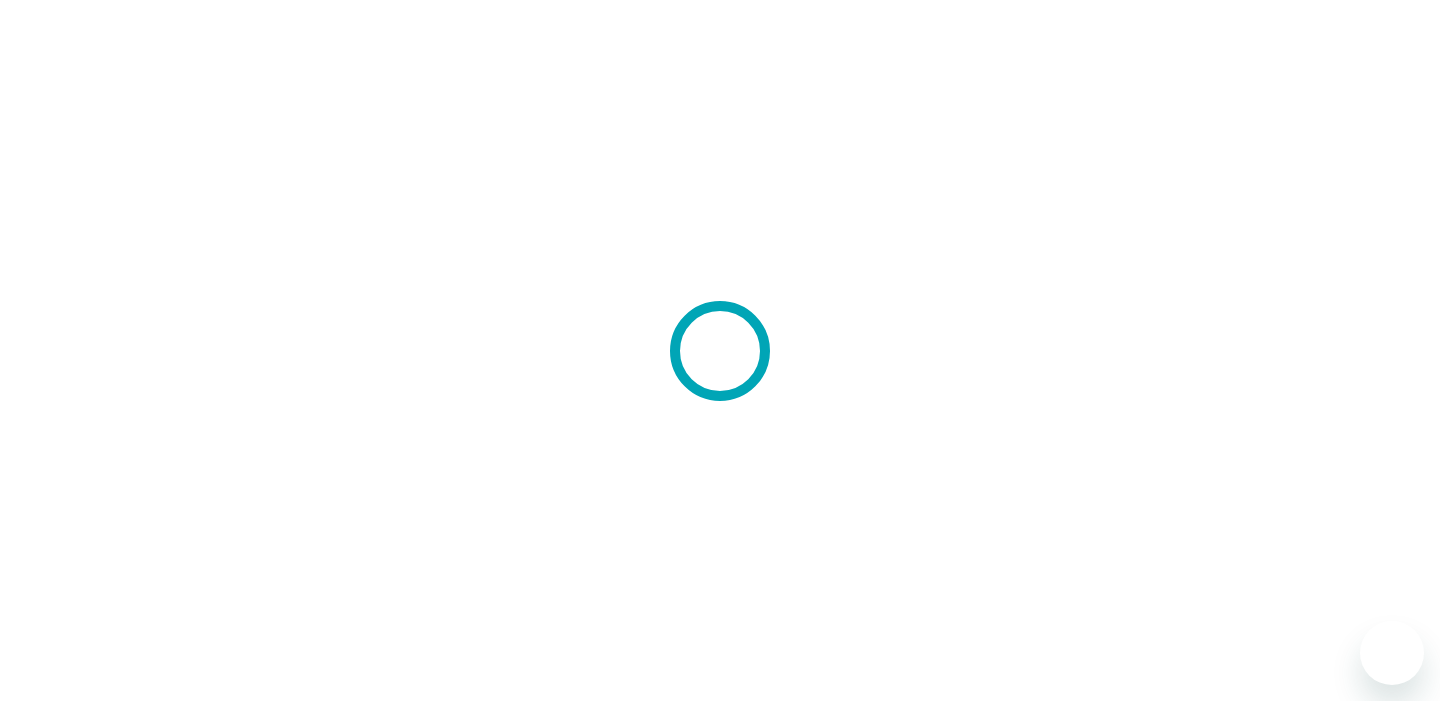 scroll, scrollTop: 0, scrollLeft: 0, axis: both 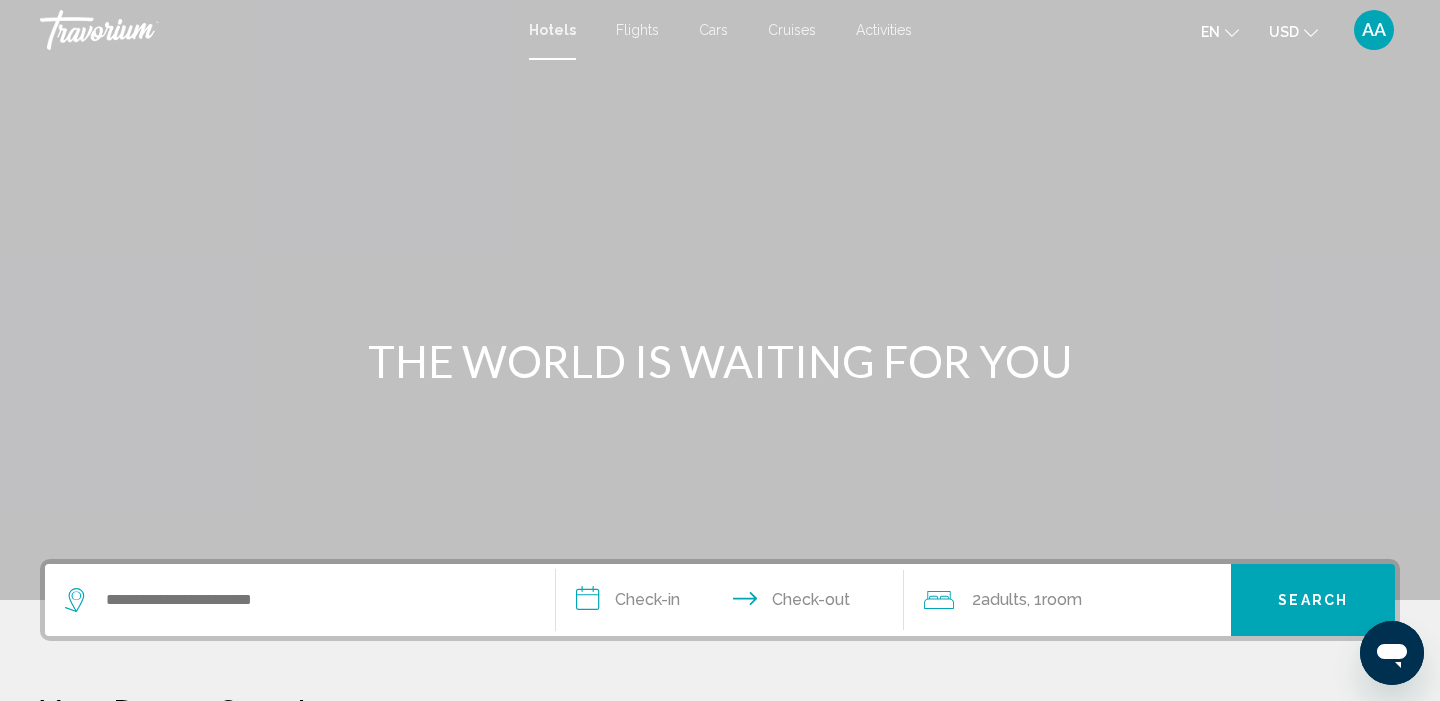 click on "AA" at bounding box center [1374, 30] 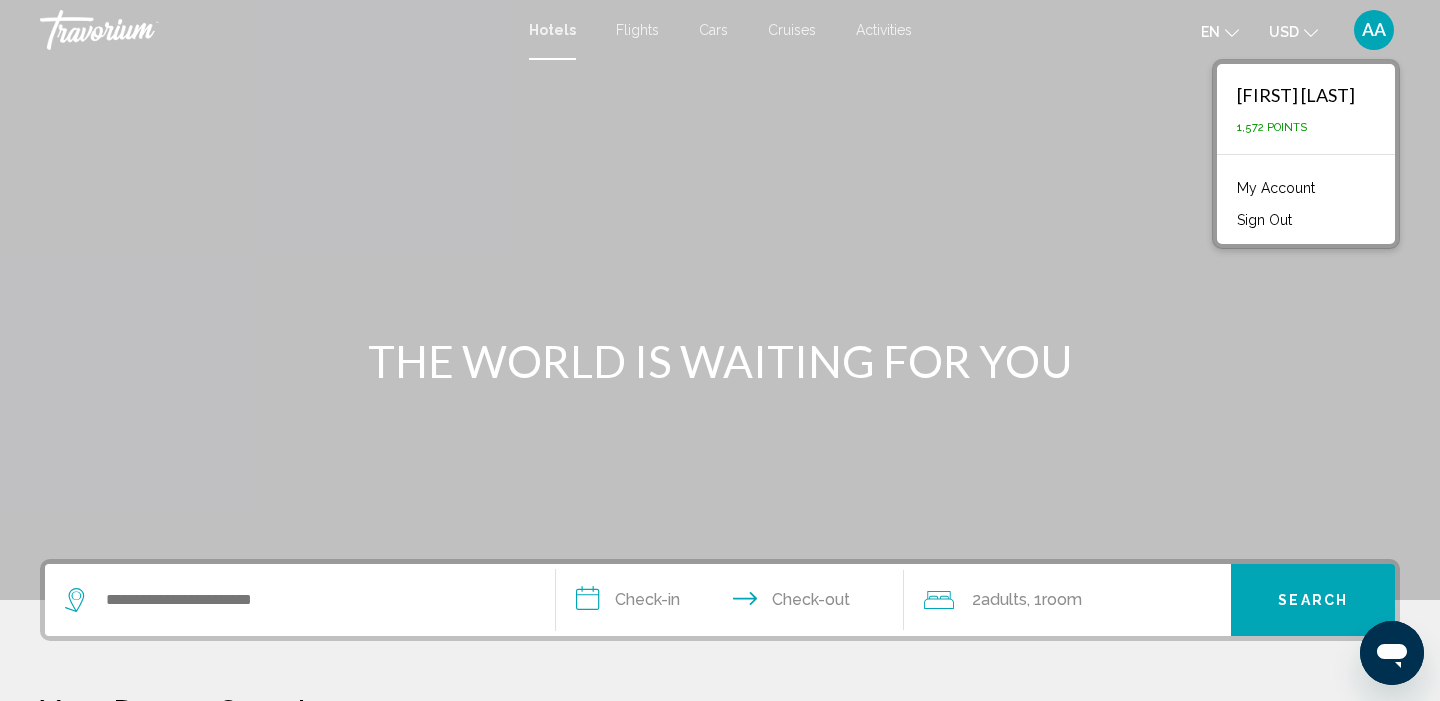 click on "My Account" at bounding box center (1276, 188) 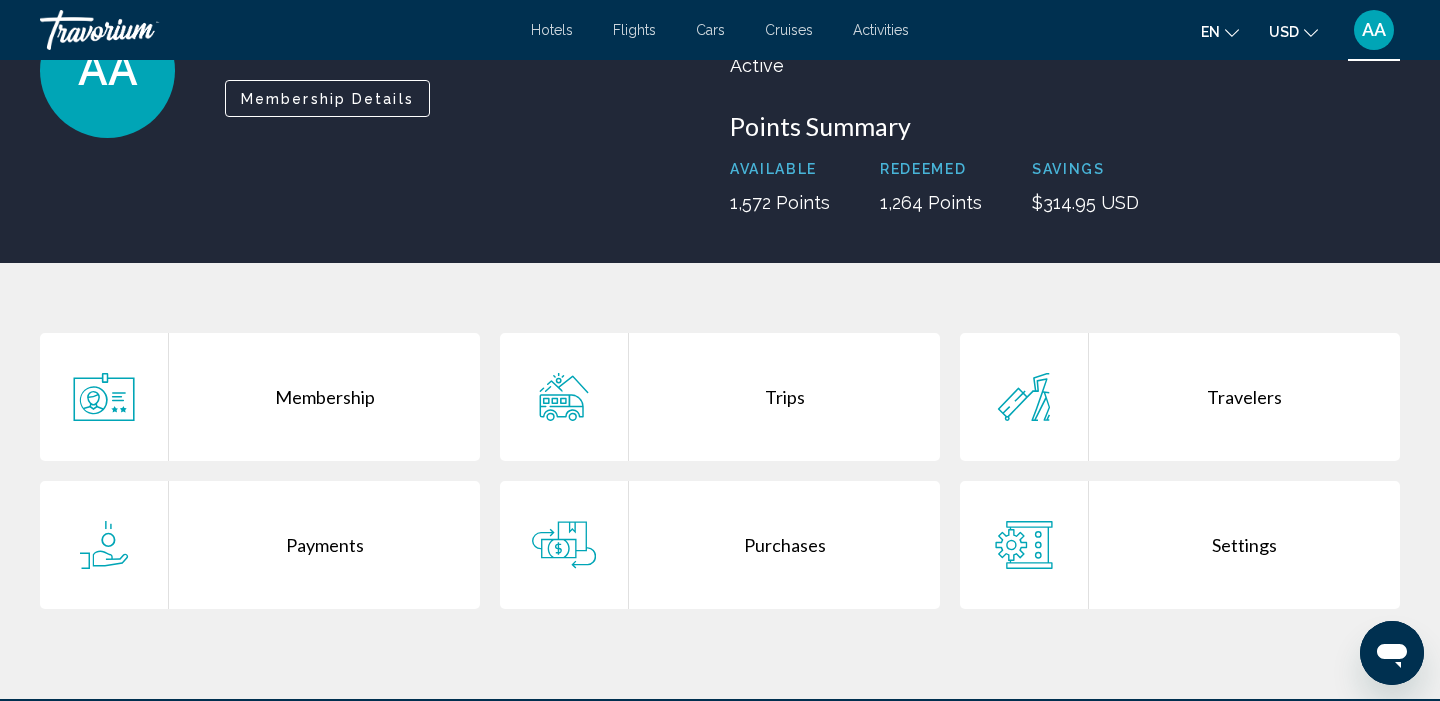 scroll, scrollTop: 240, scrollLeft: 0, axis: vertical 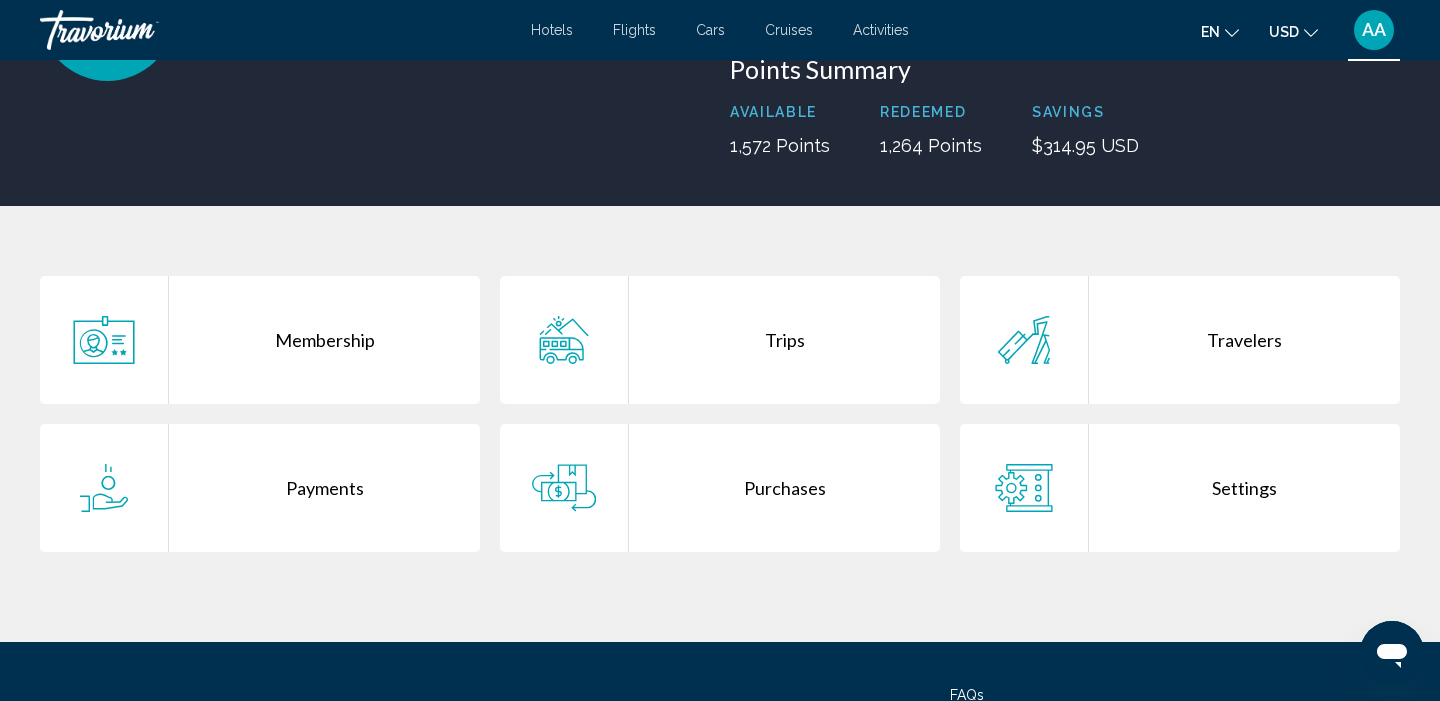 click on "Purchases" at bounding box center (784, 488) 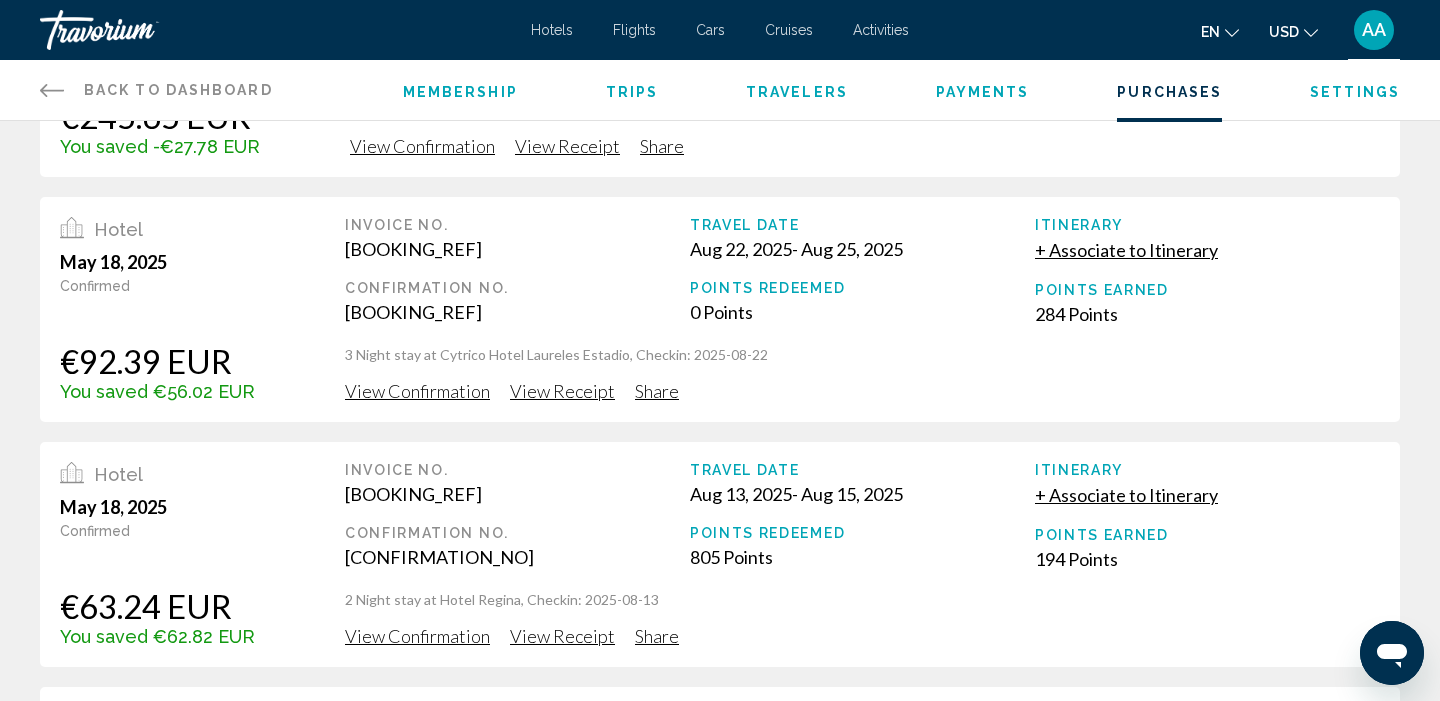 scroll, scrollTop: 433, scrollLeft: 0, axis: vertical 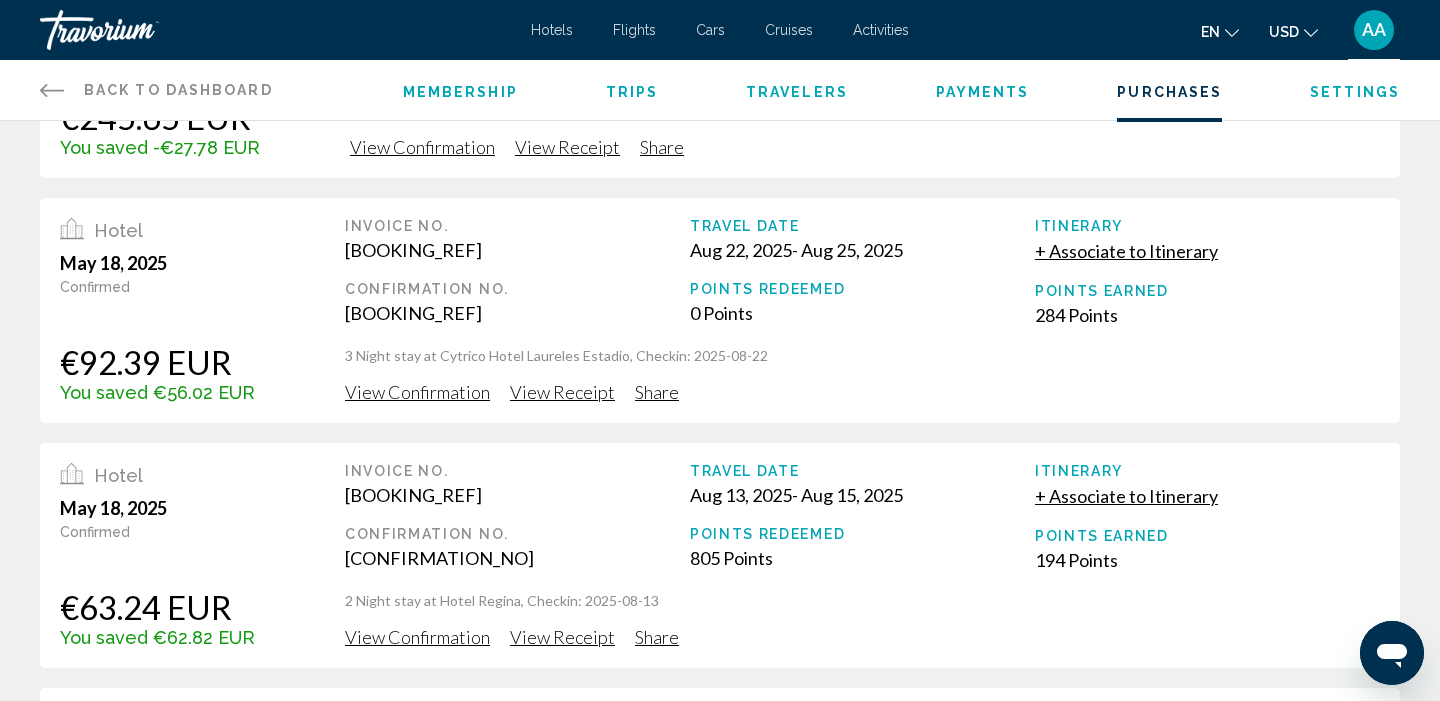 click on "View Confirmation" at bounding box center [416, -98] 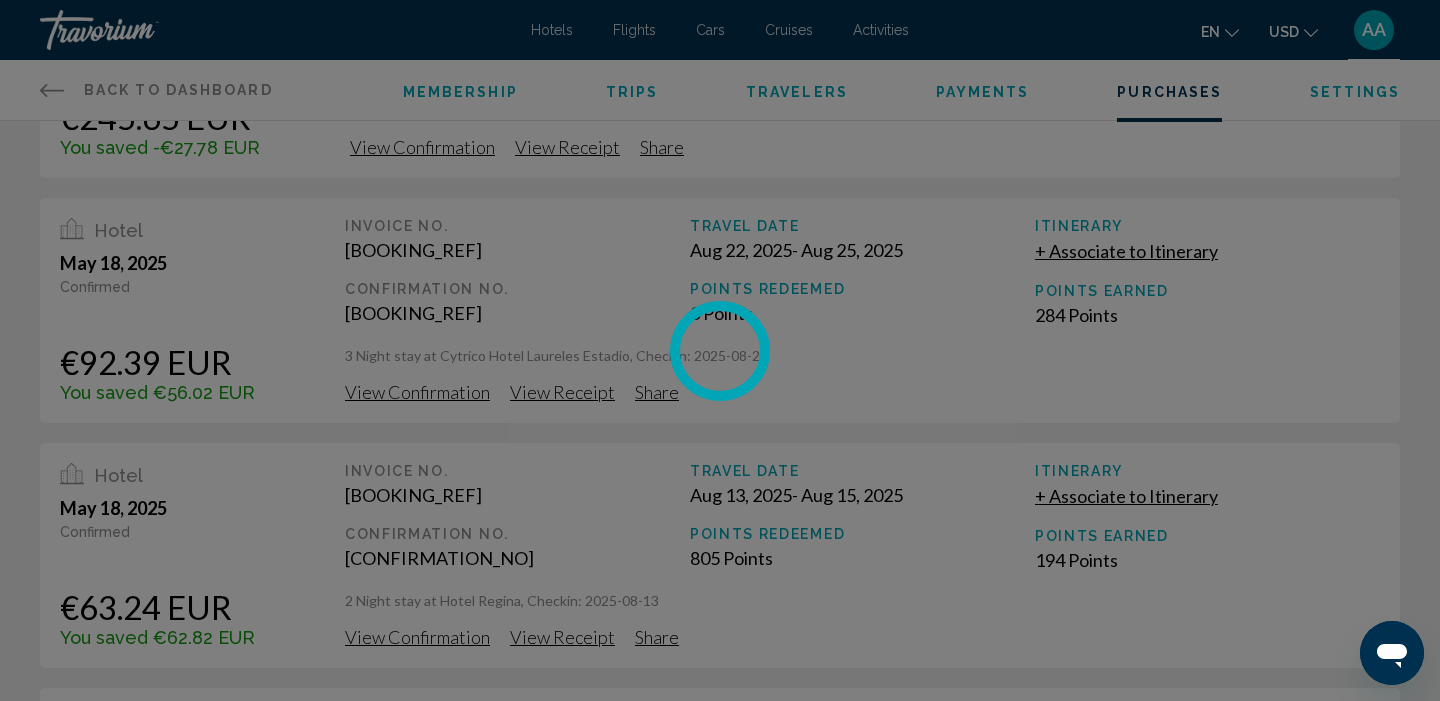 scroll, scrollTop: 0, scrollLeft: 0, axis: both 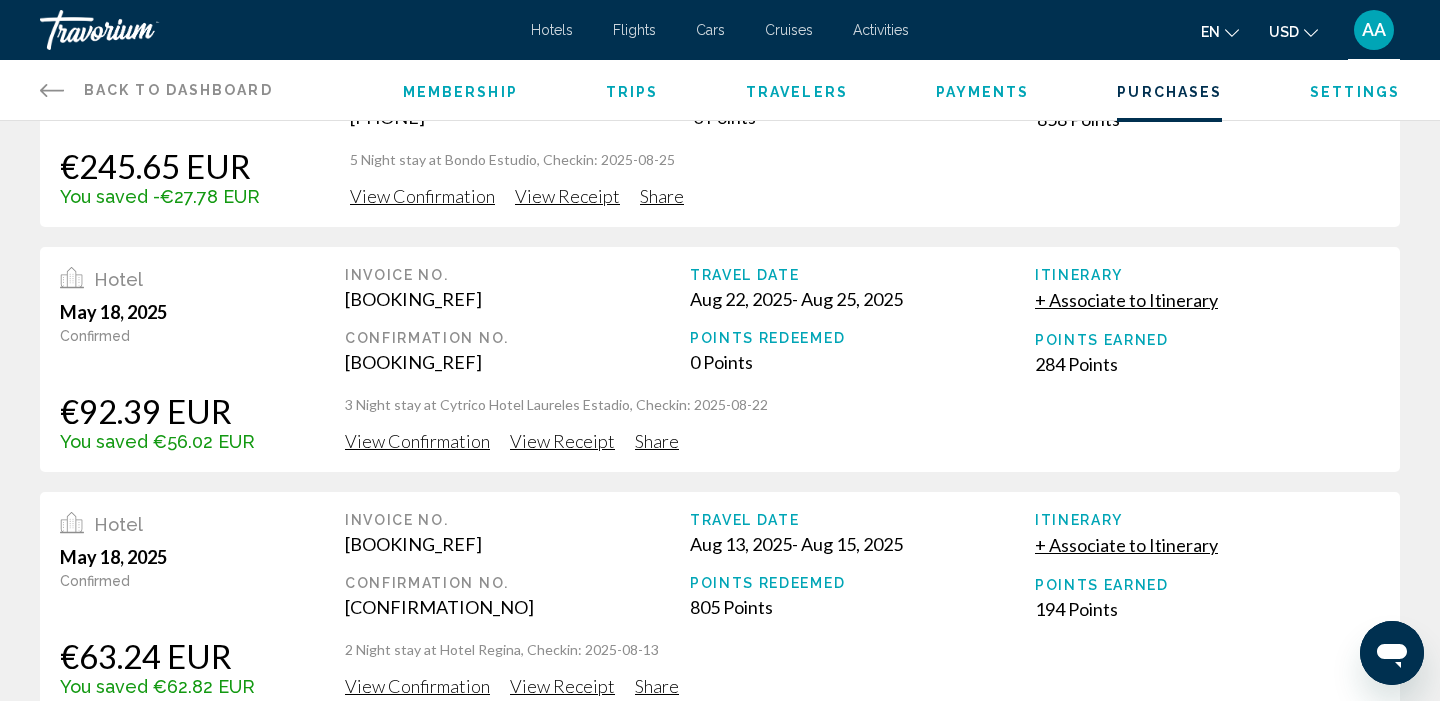 click on "View Confirmation" at bounding box center (416, -49) 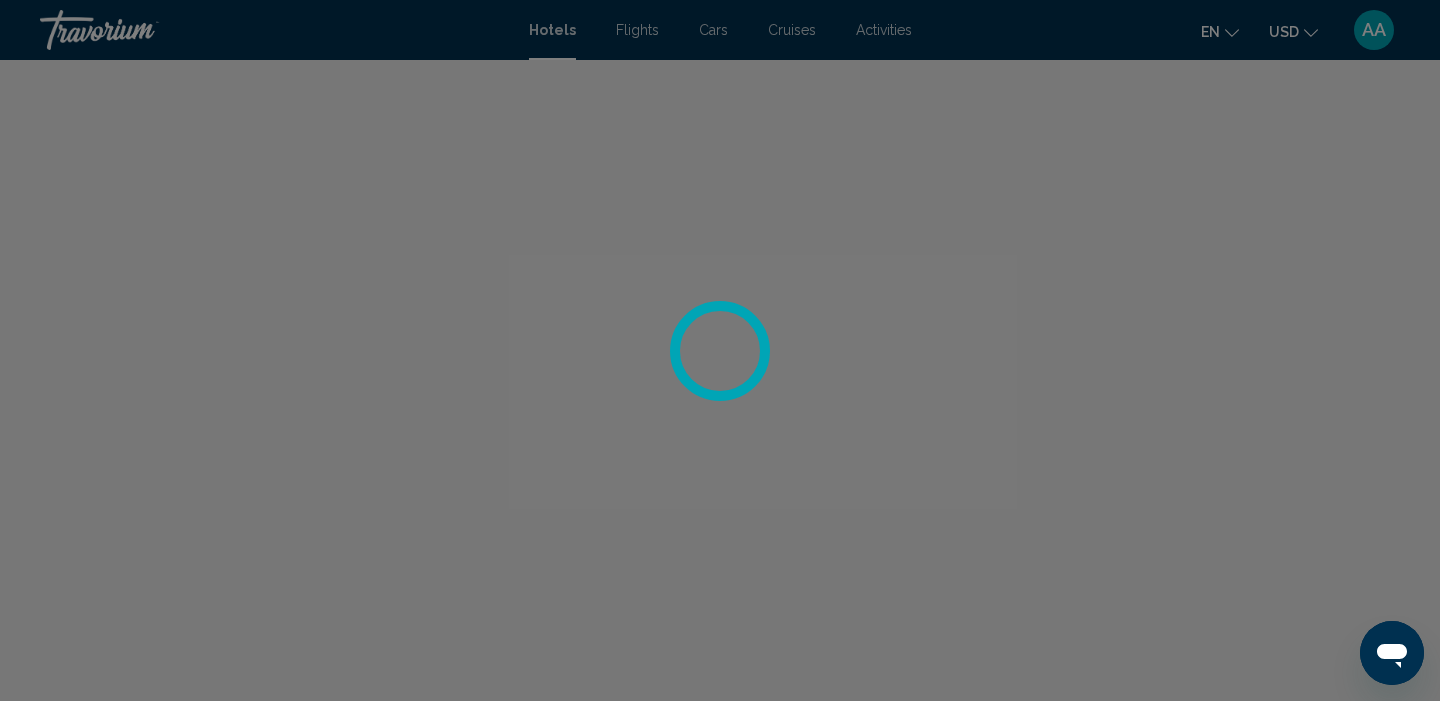 scroll, scrollTop: 0, scrollLeft: 0, axis: both 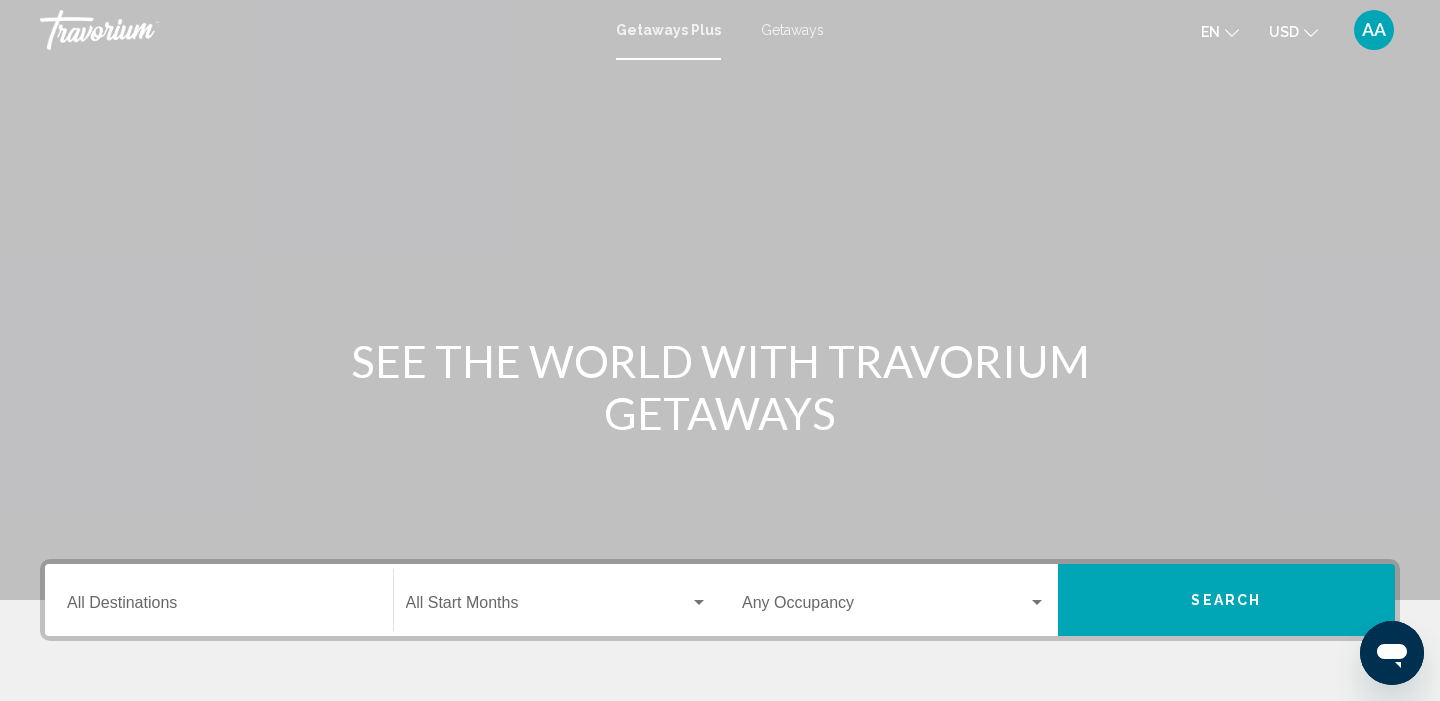 click on "Getaways" at bounding box center [792, 30] 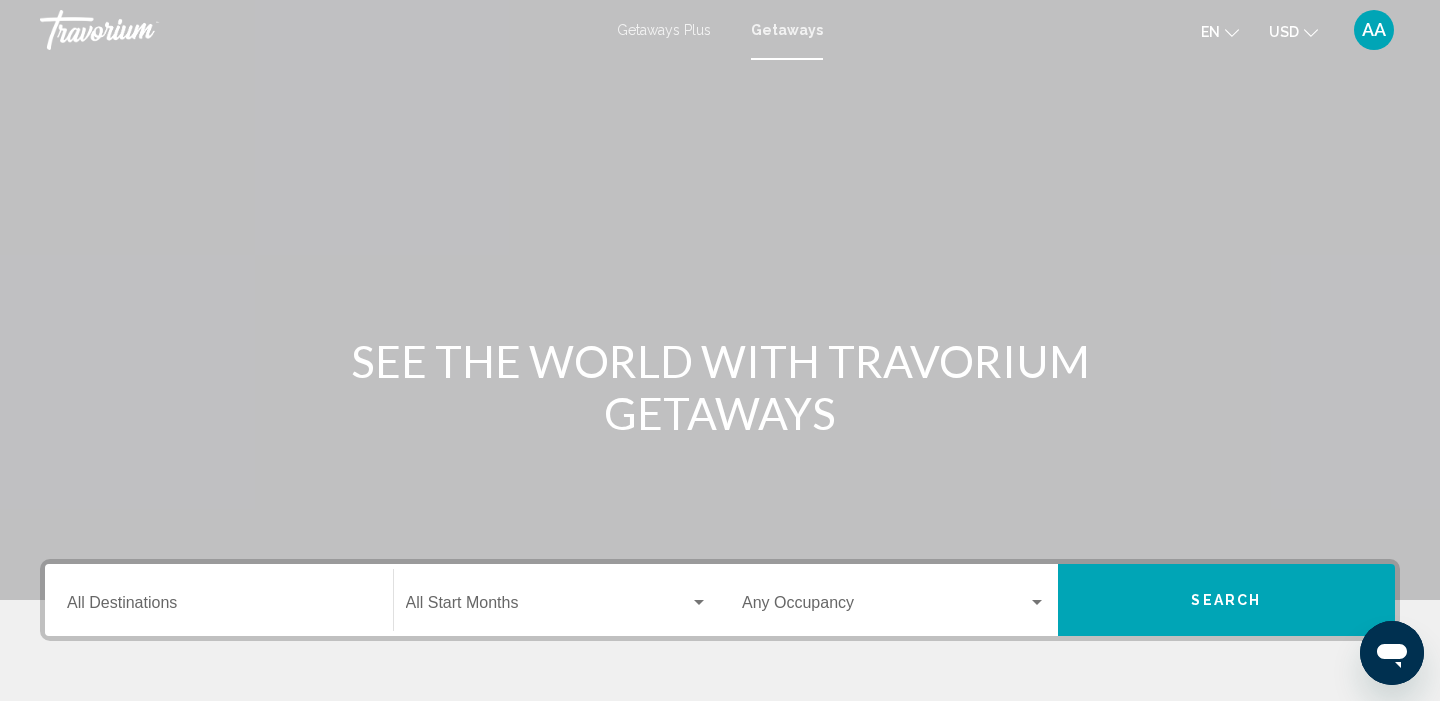 click on "AA" at bounding box center (1374, 30) 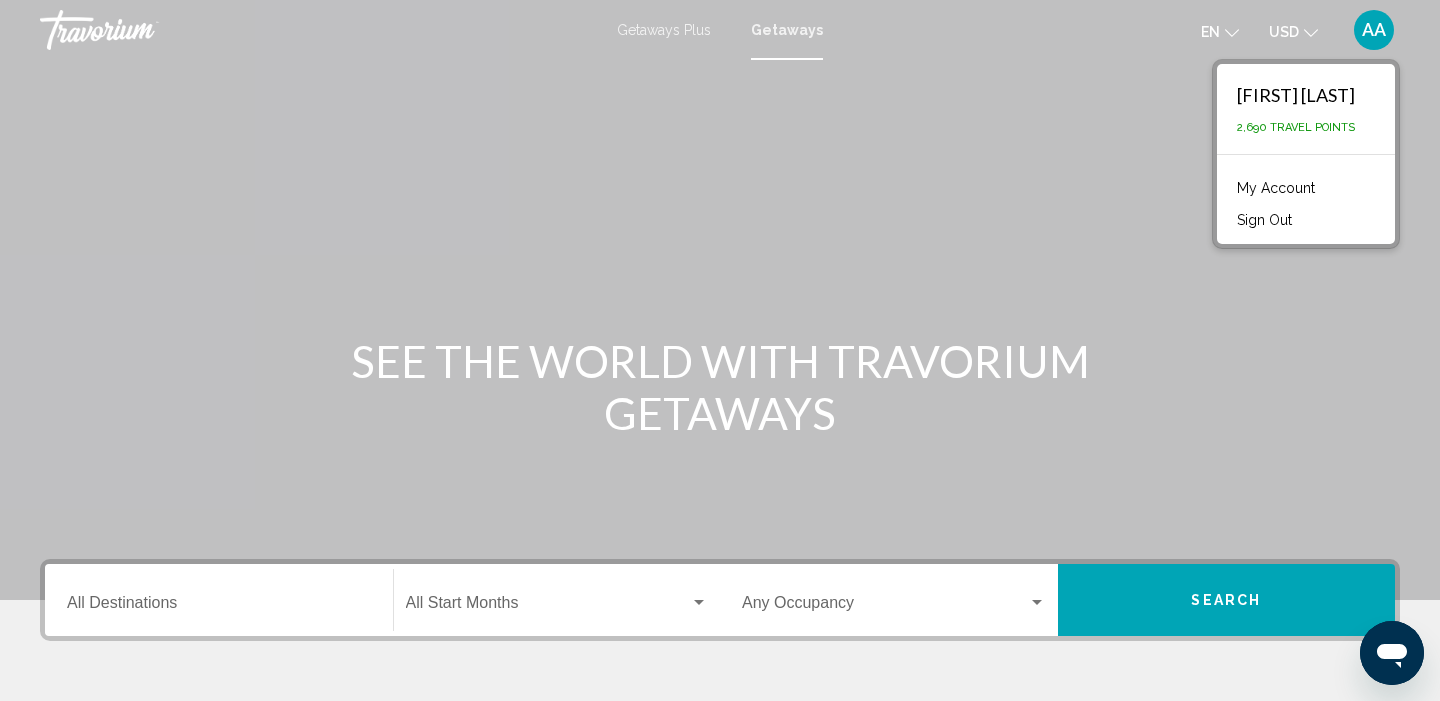 click on "My Account" at bounding box center (1276, 188) 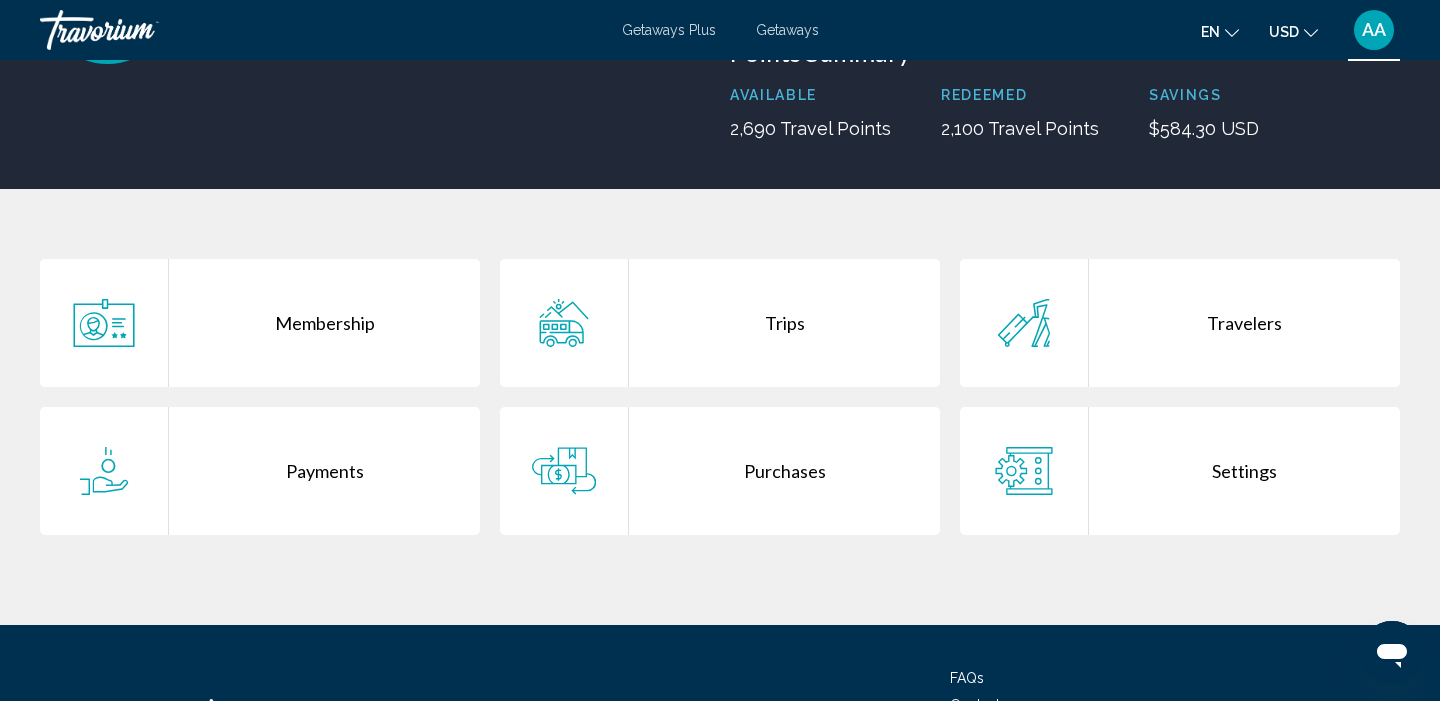 scroll, scrollTop: 291, scrollLeft: 0, axis: vertical 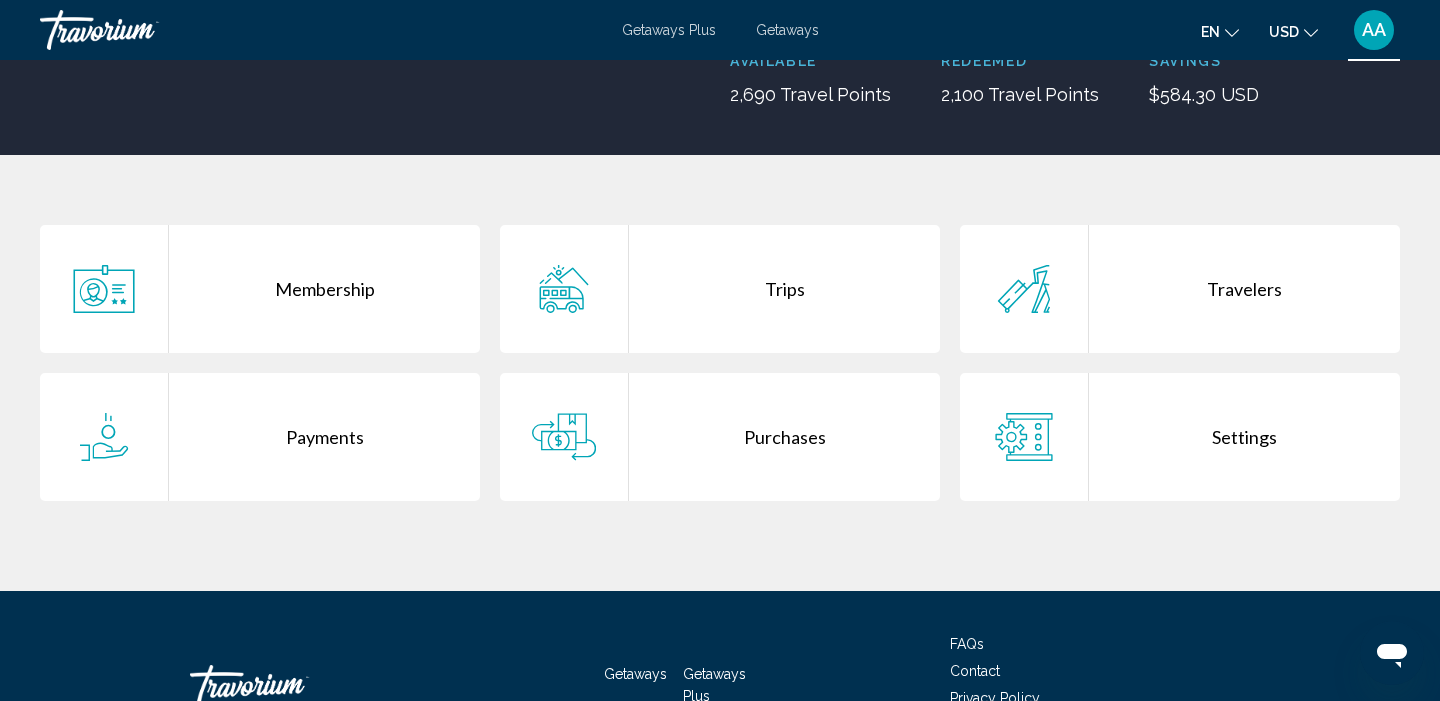 click on "Purchases" at bounding box center (784, 437) 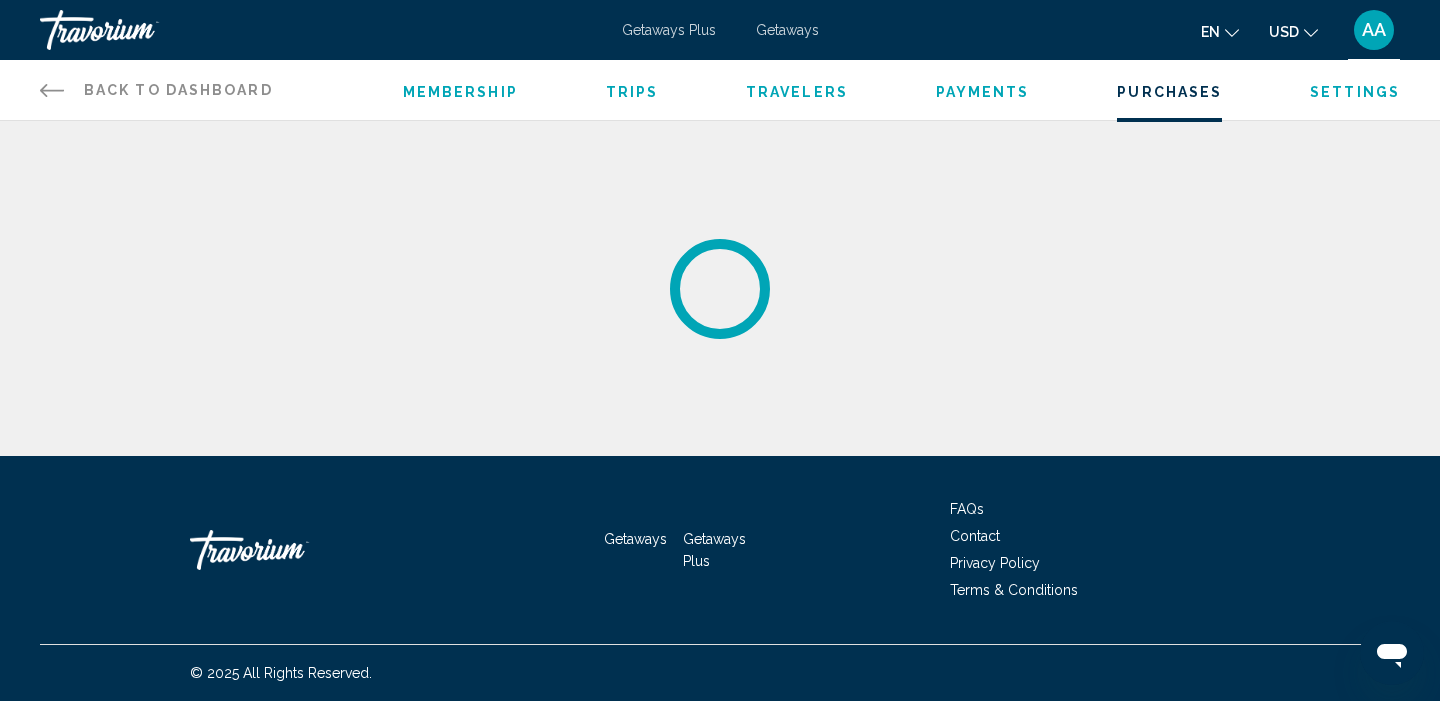 scroll, scrollTop: 0, scrollLeft: 0, axis: both 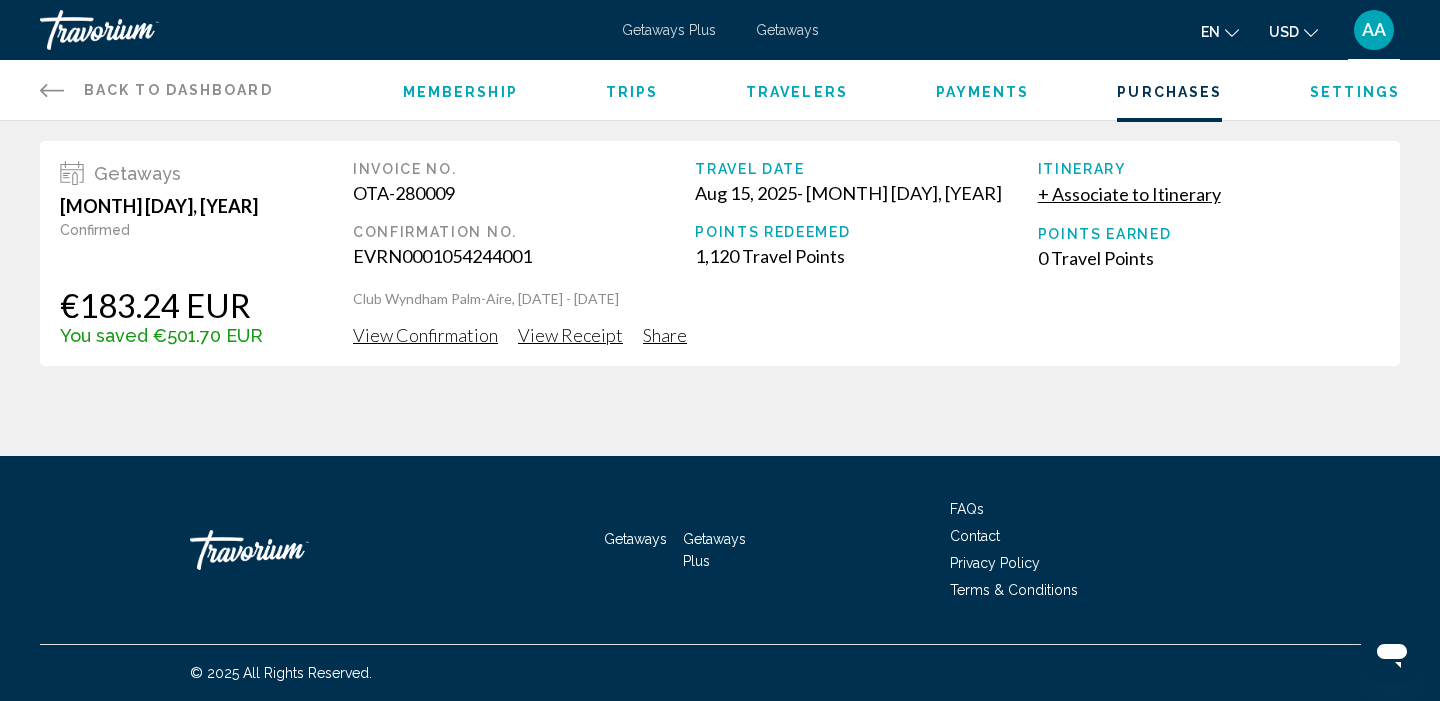 click on "View Confirmation" at bounding box center (425, 335) 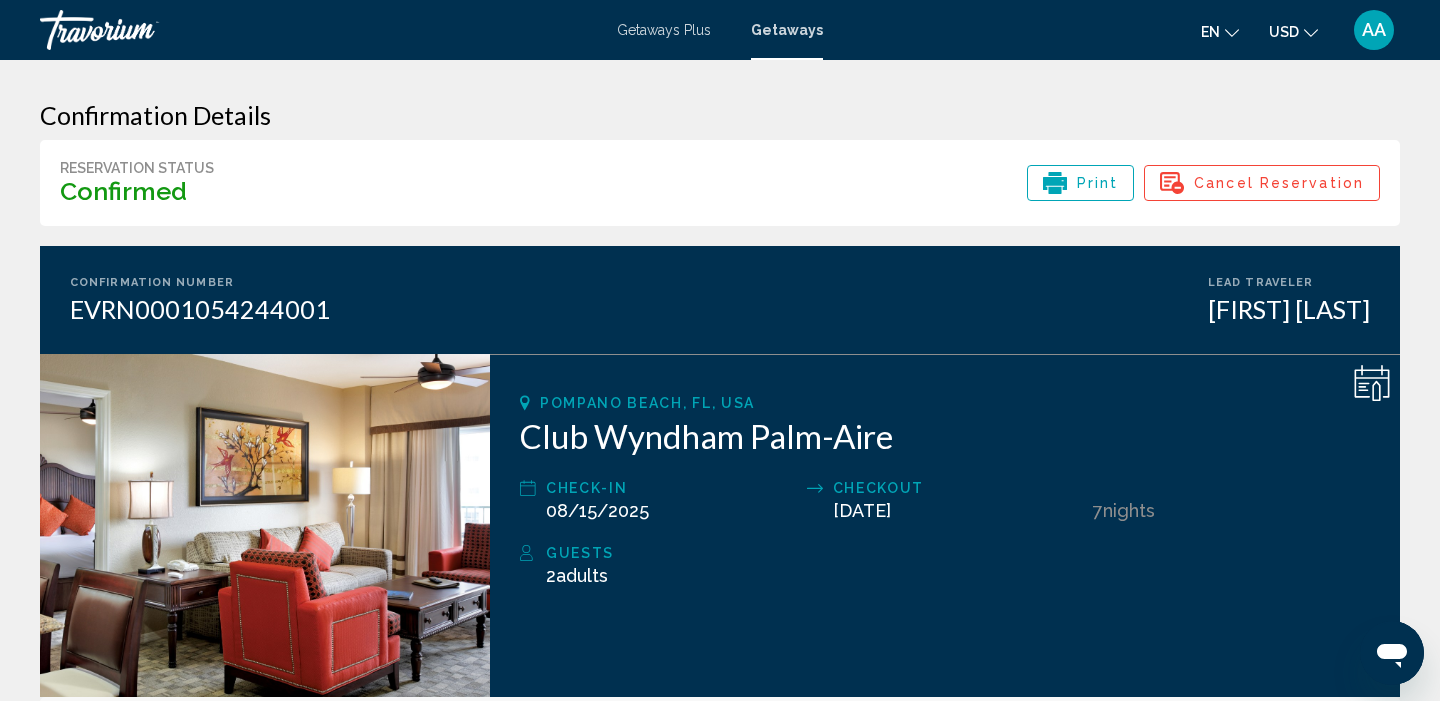 scroll, scrollTop: 0, scrollLeft: 0, axis: both 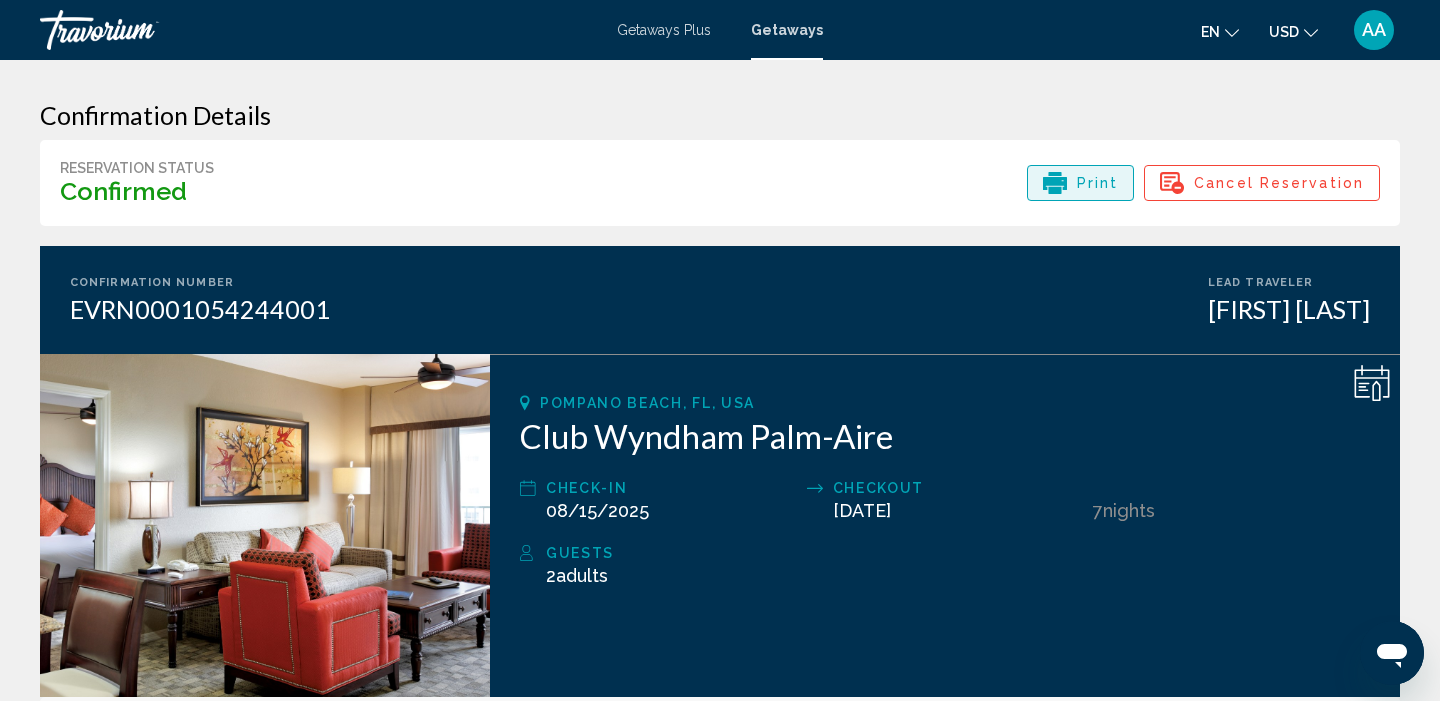 click on "Print" at bounding box center [1098, 183] 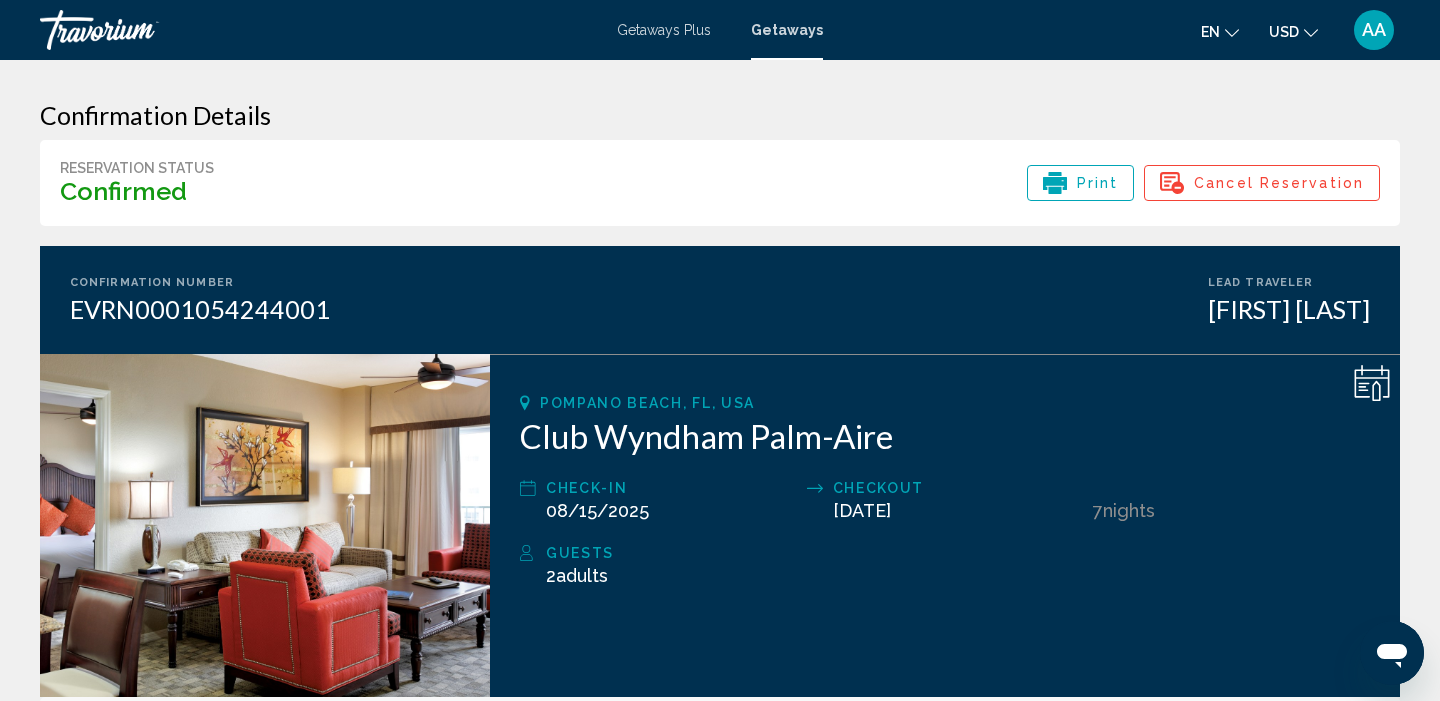 click on "Pompano Beach, FL, USA Club Wyndham Palm-Aire
Check-In 08/15/2025
Checkout 08/22/2025 7  Night Nights
Guests 2  Adult Adults ,   Child Children" 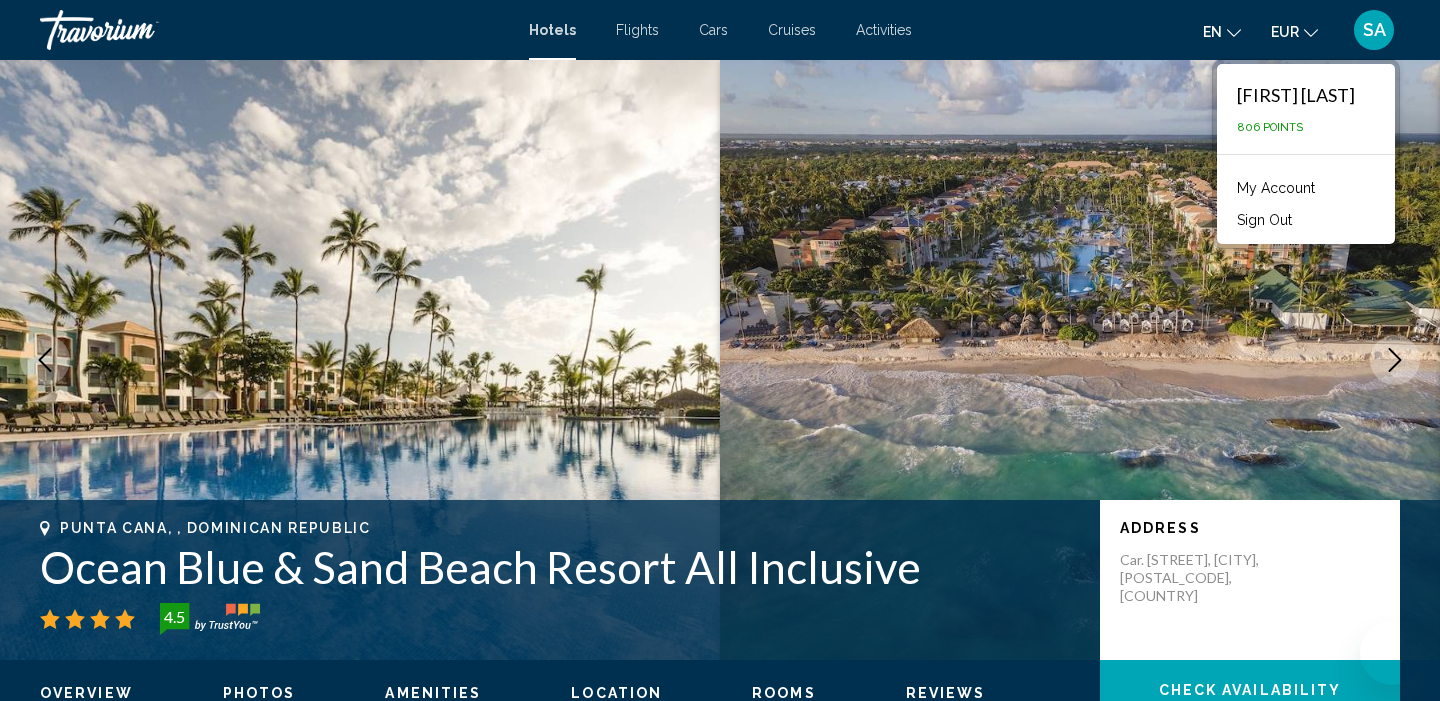 scroll, scrollTop: 0, scrollLeft: 0, axis: both 